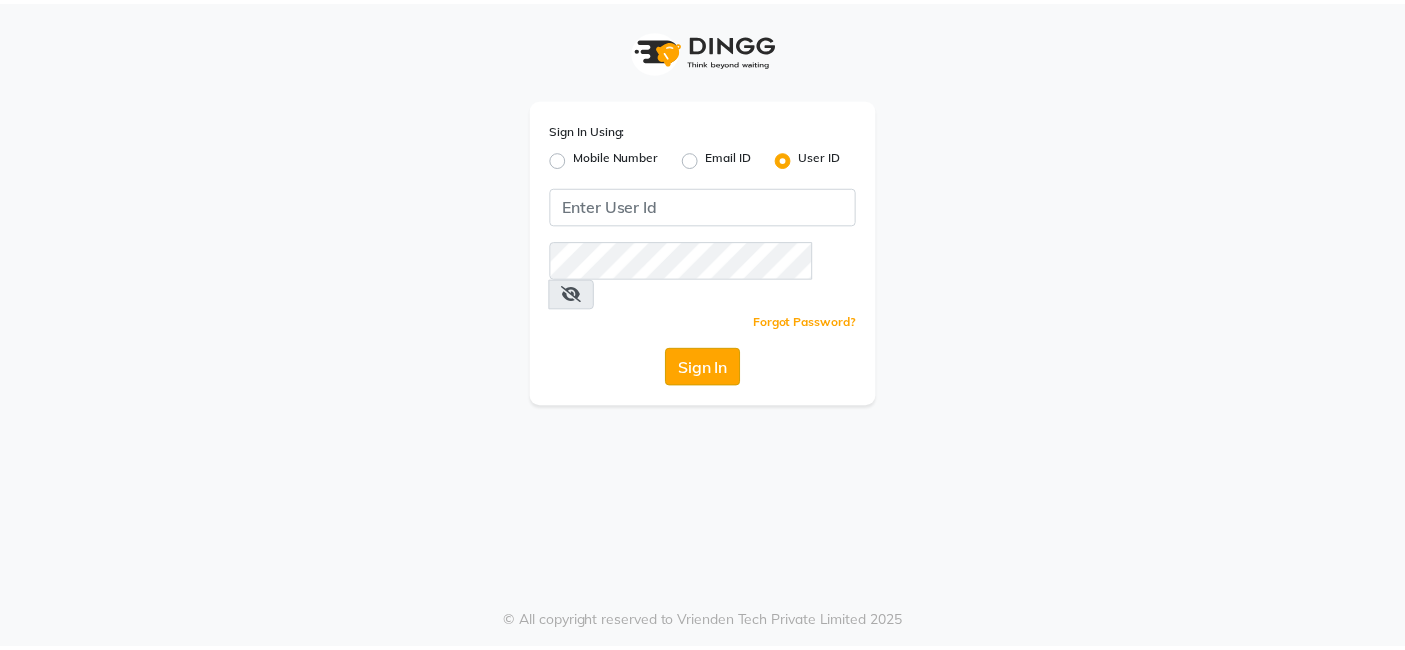 scroll, scrollTop: 0, scrollLeft: 0, axis: both 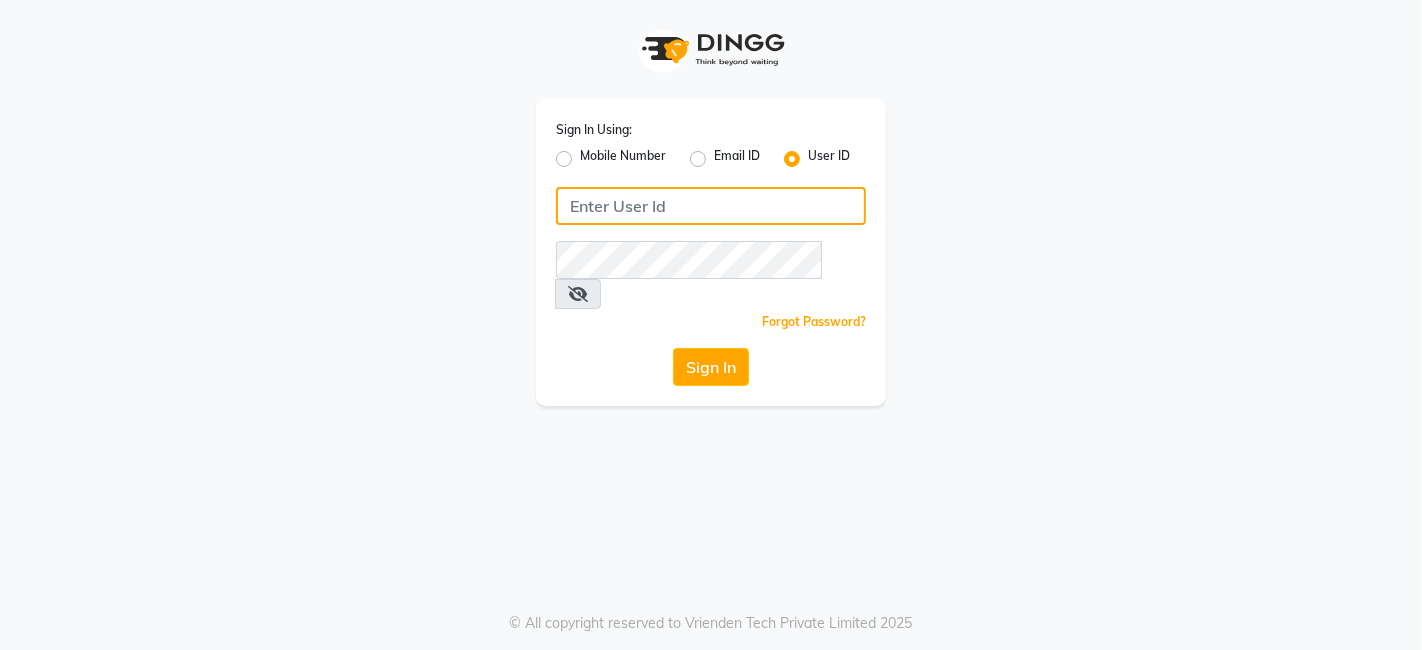click 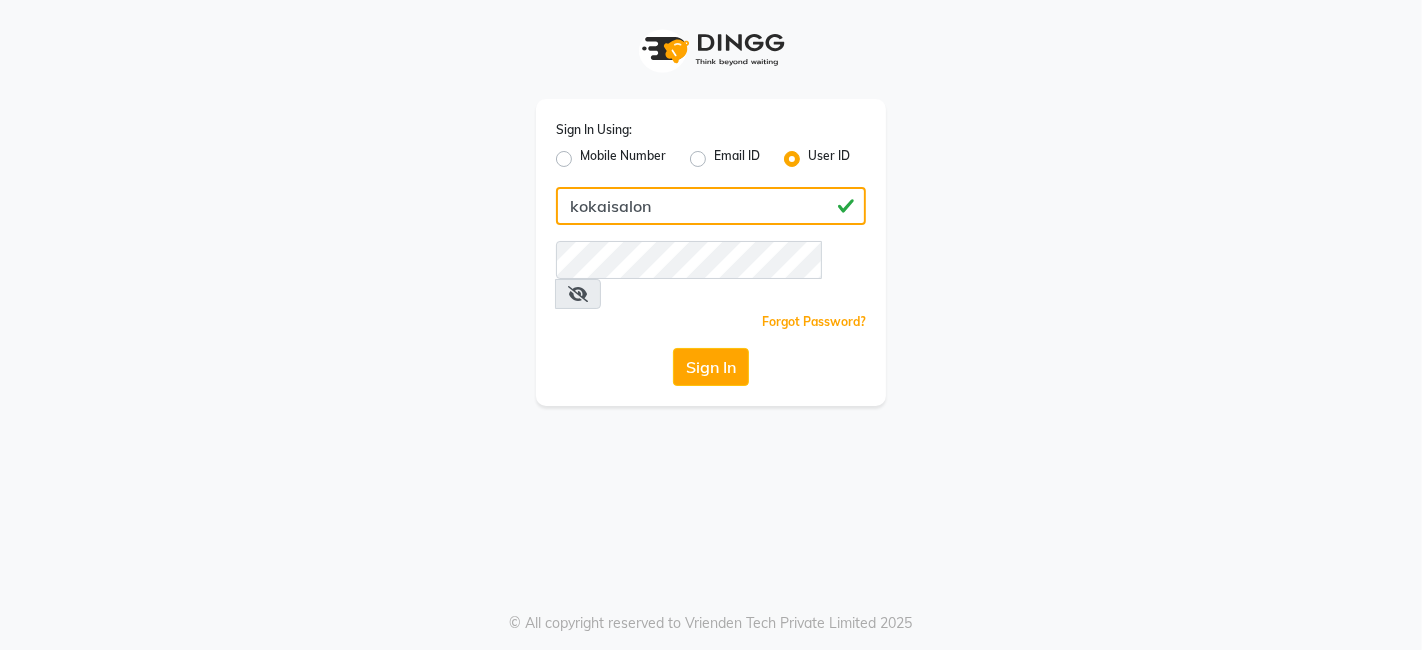 type on "kokaisalon" 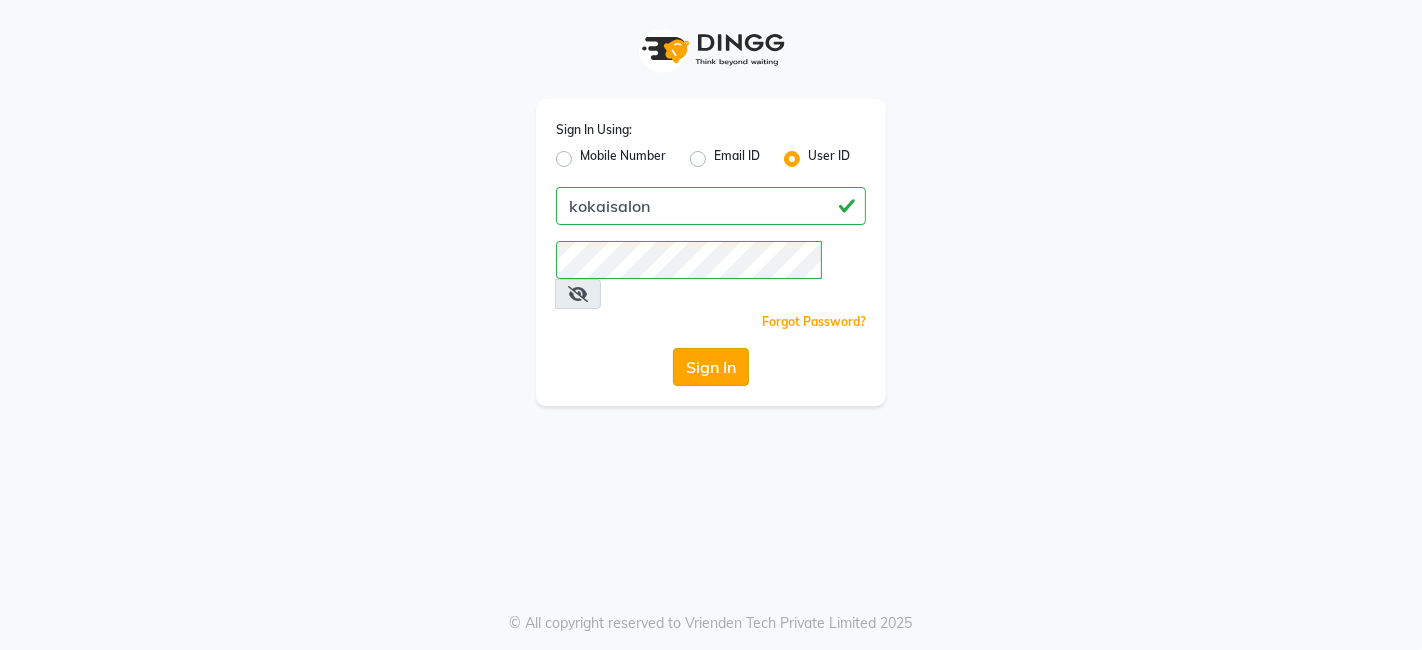 click on "Sign In" 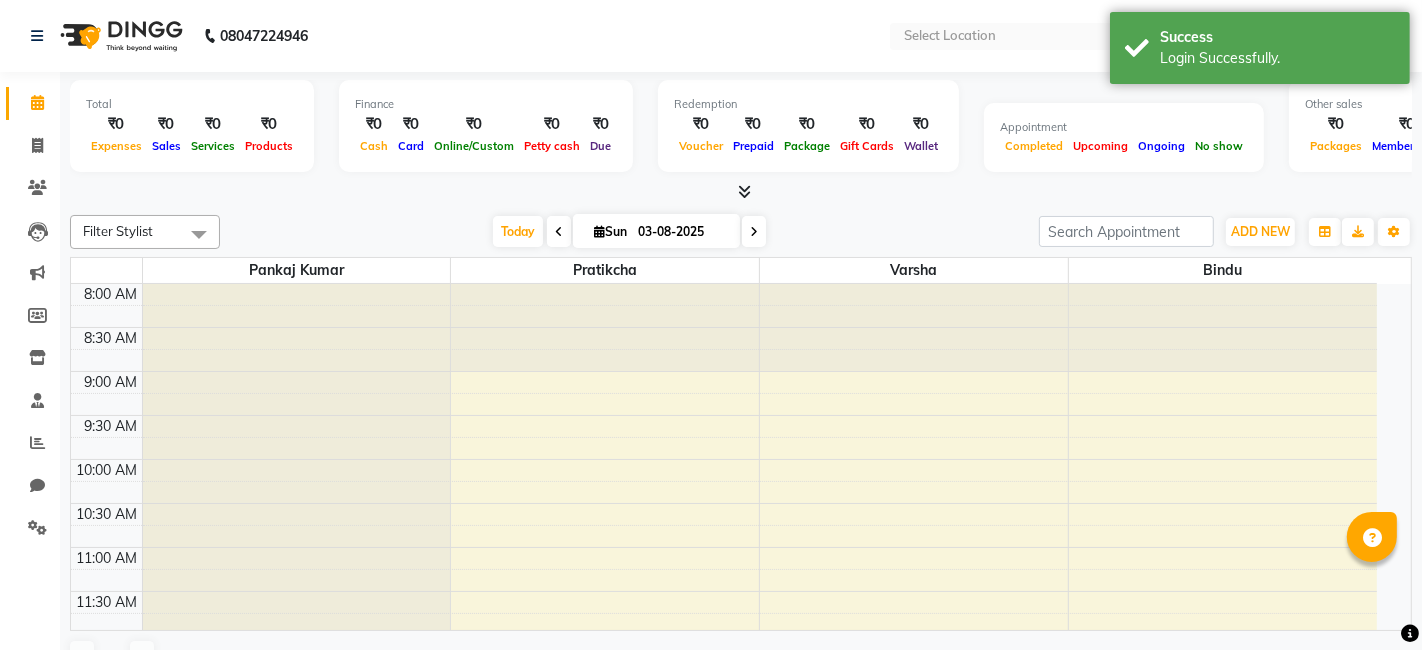 select on "en" 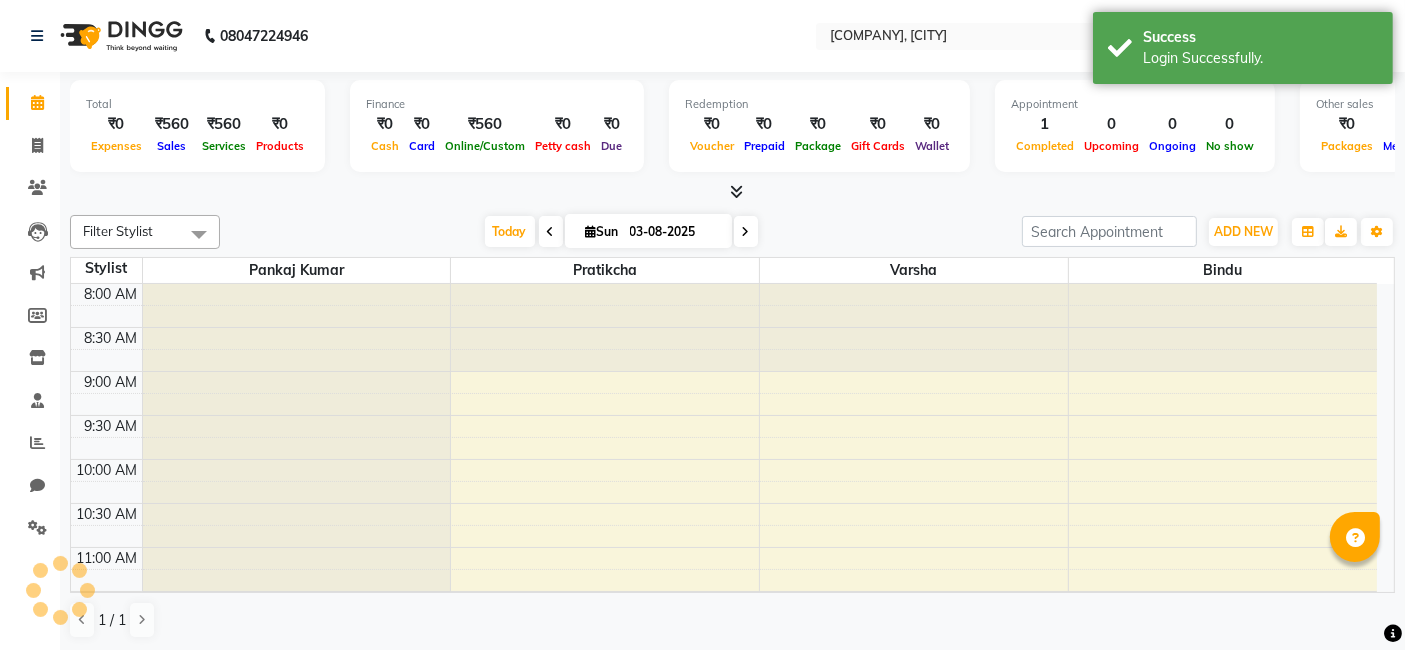 scroll, scrollTop: 0, scrollLeft: 0, axis: both 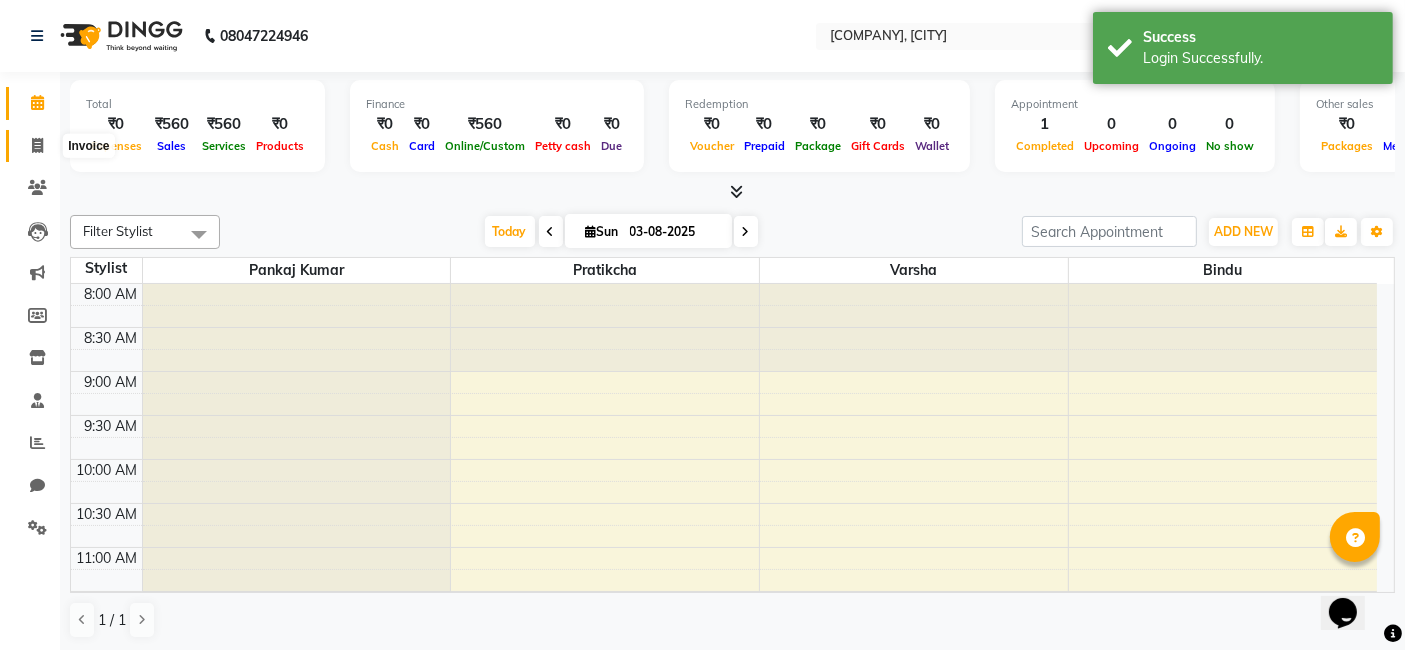 click 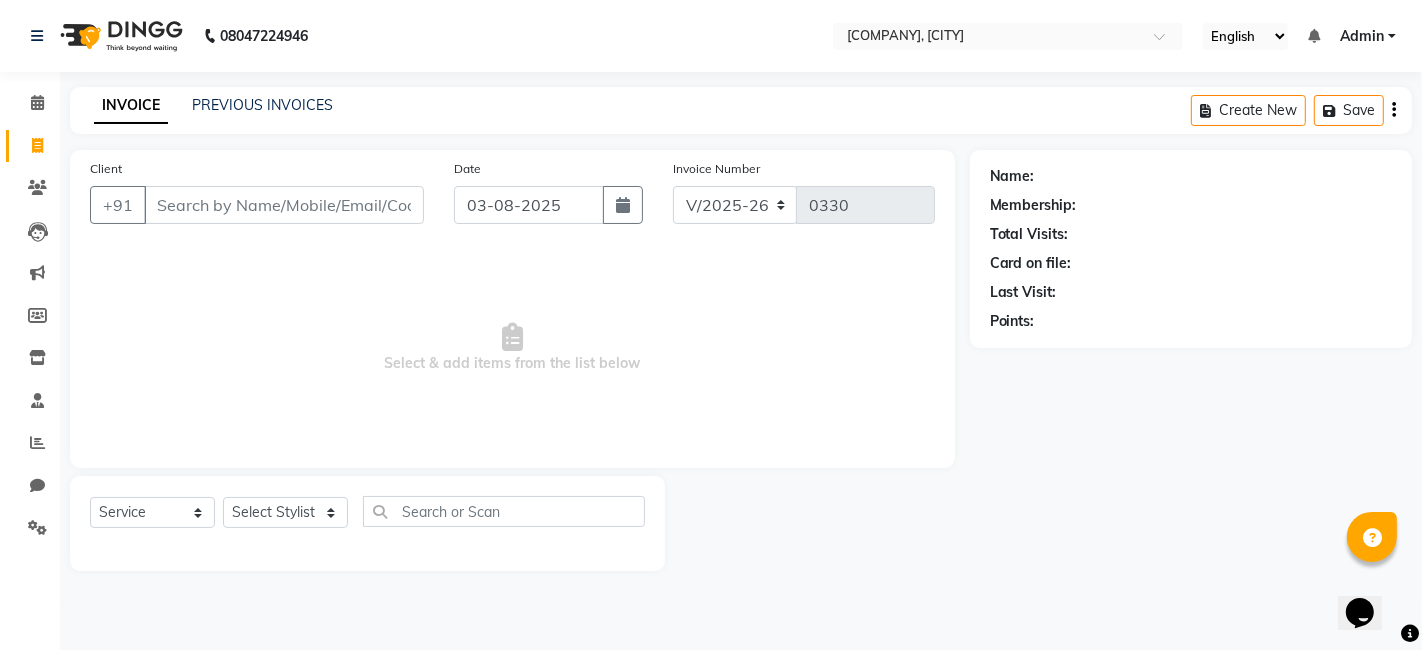 click on "Client" at bounding box center [284, 205] 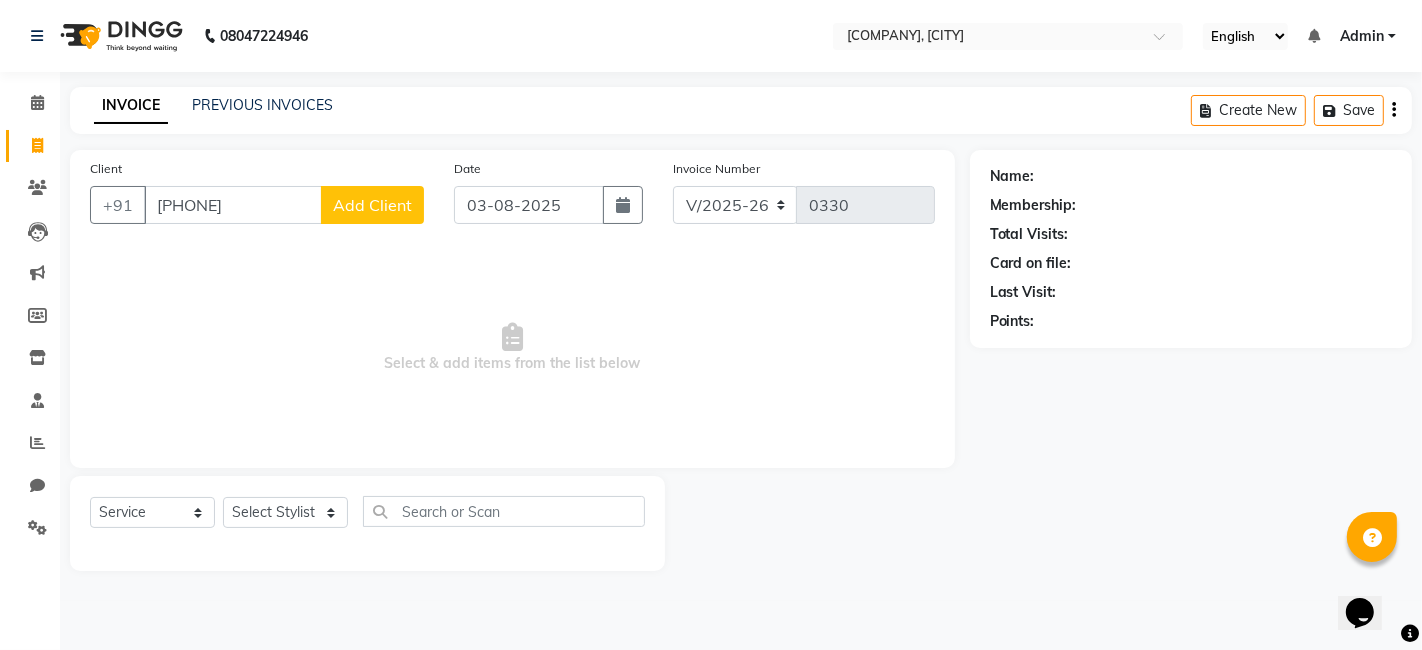 type on "[PHONE]" 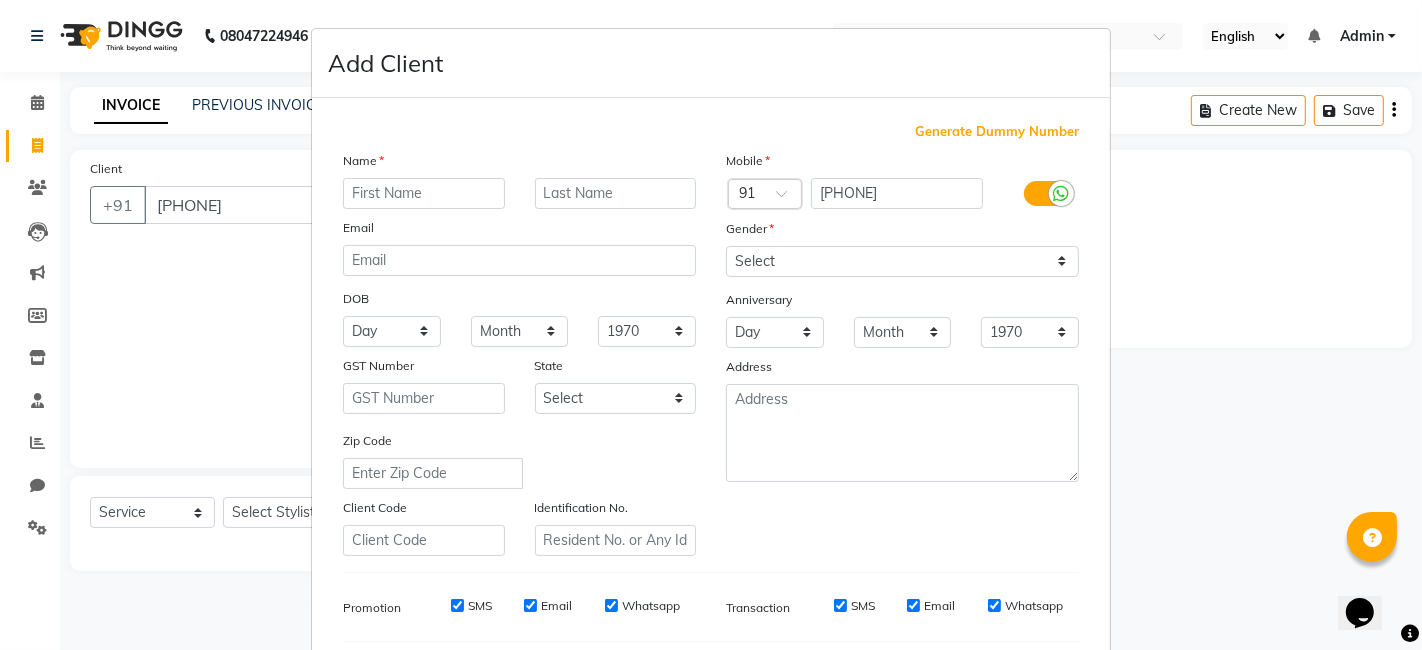 click at bounding box center [424, 193] 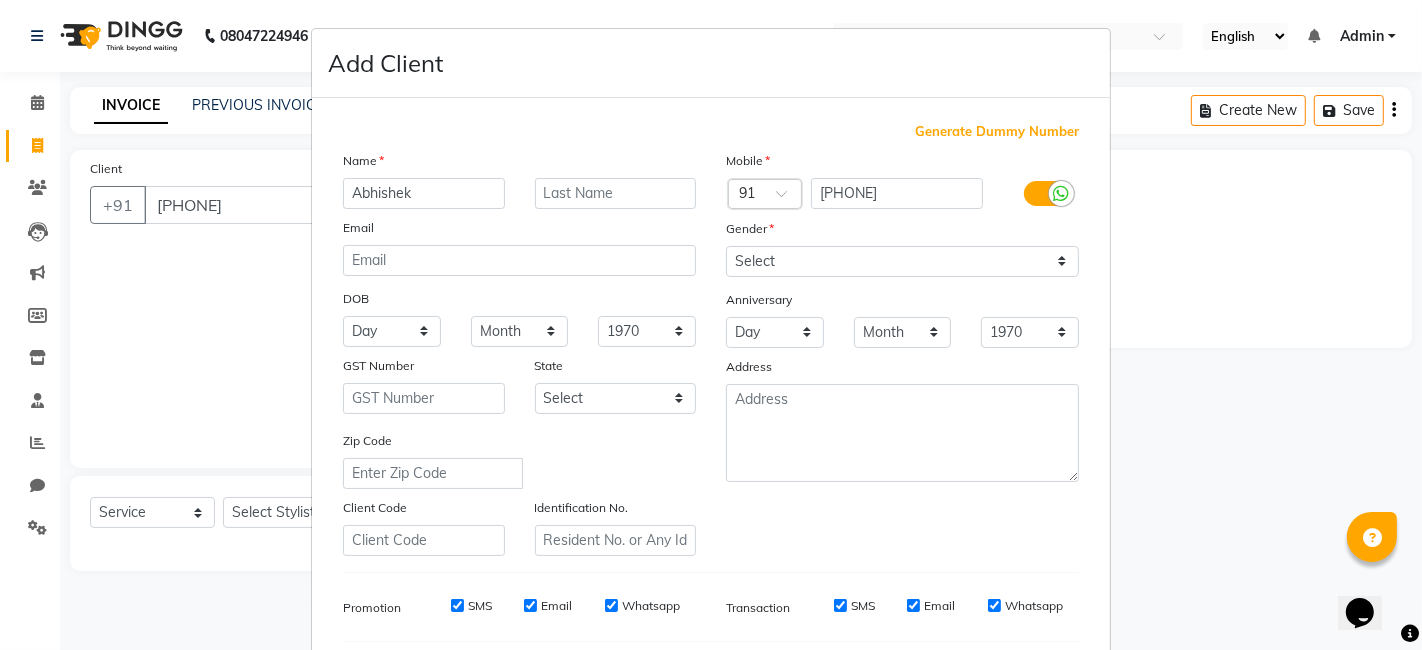 type on "Abhishek" 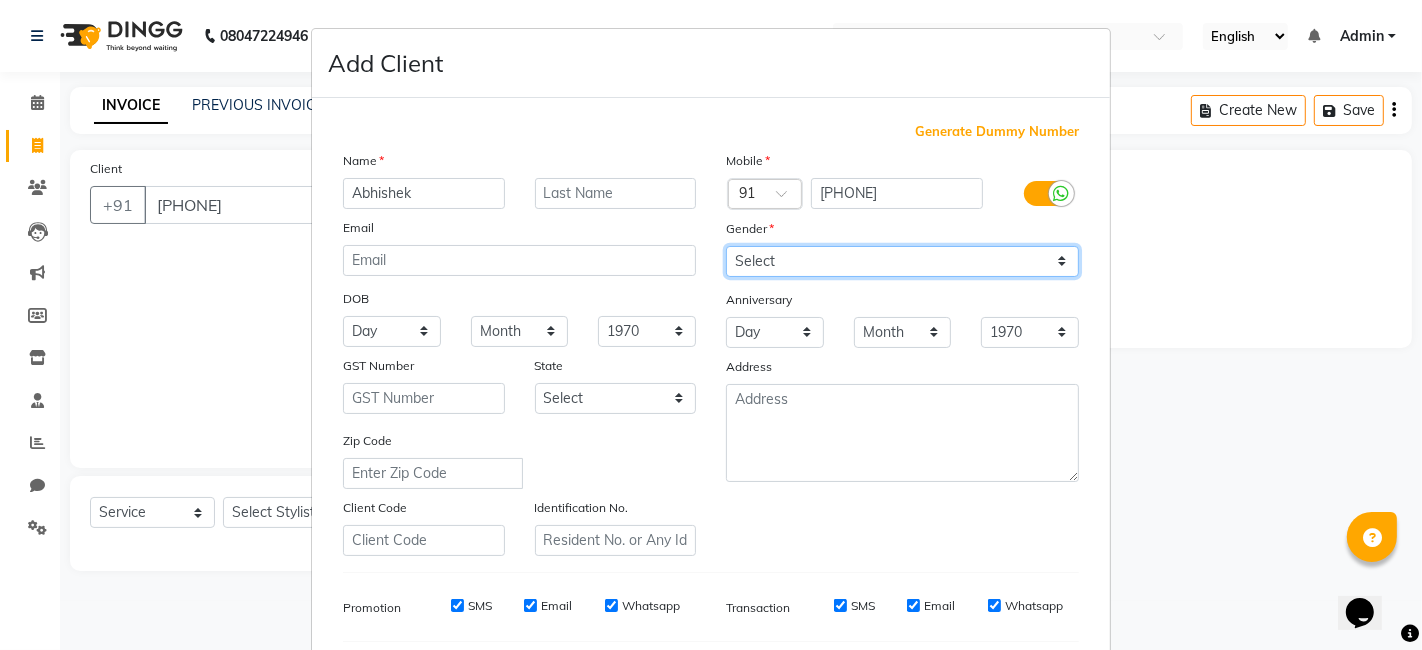 click on "Select Male Female Other Prefer Not To Say" at bounding box center [902, 261] 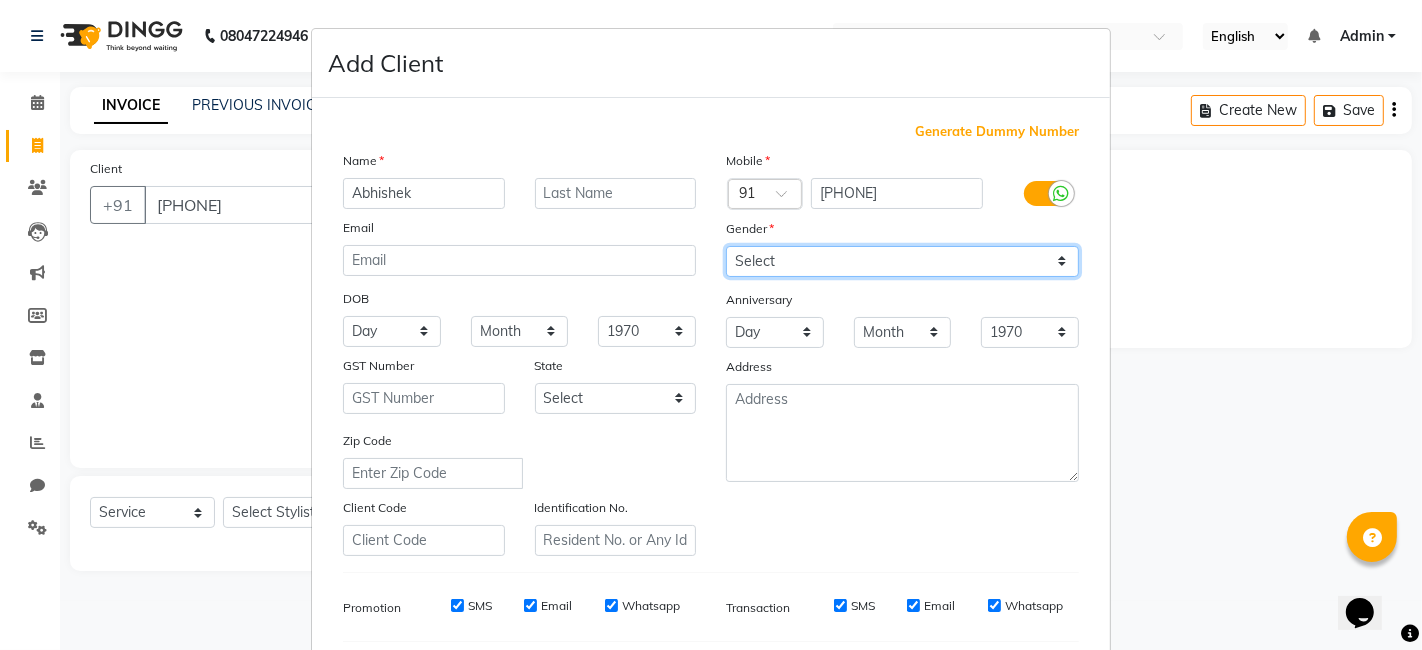 select on "male" 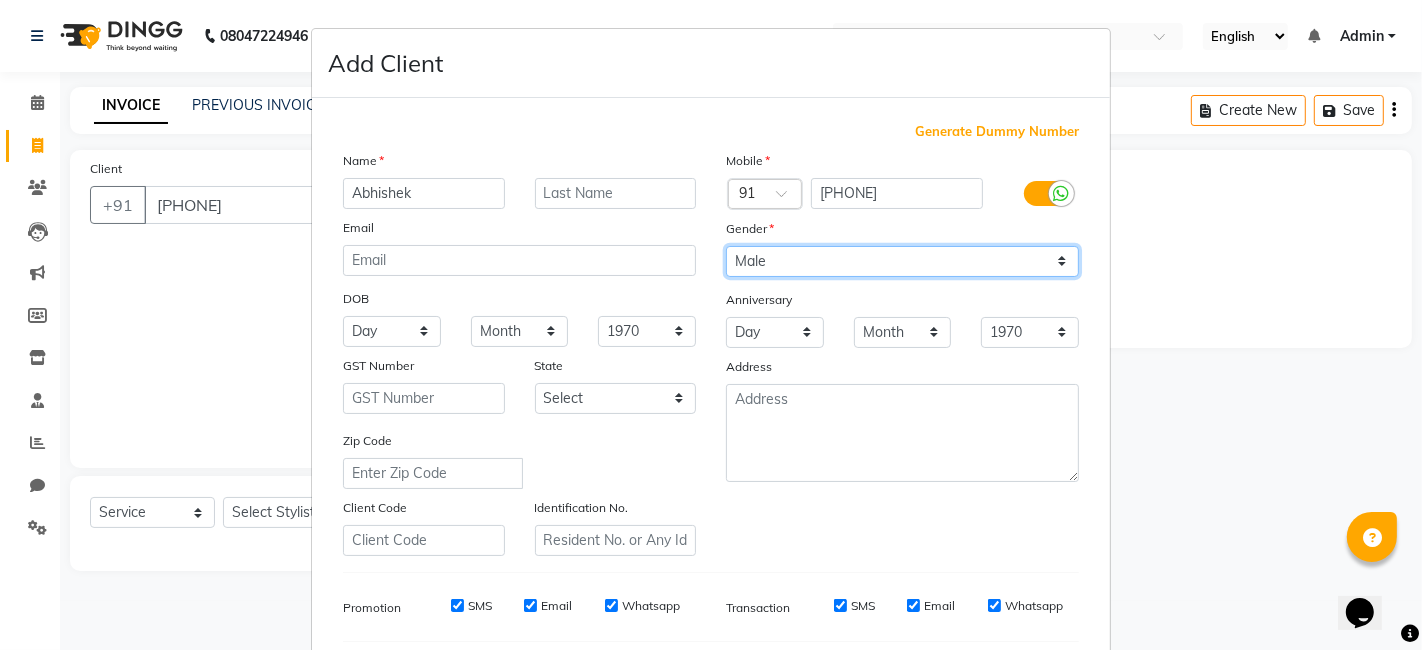 click on "Select Male Female Other Prefer Not To Say" at bounding box center [902, 261] 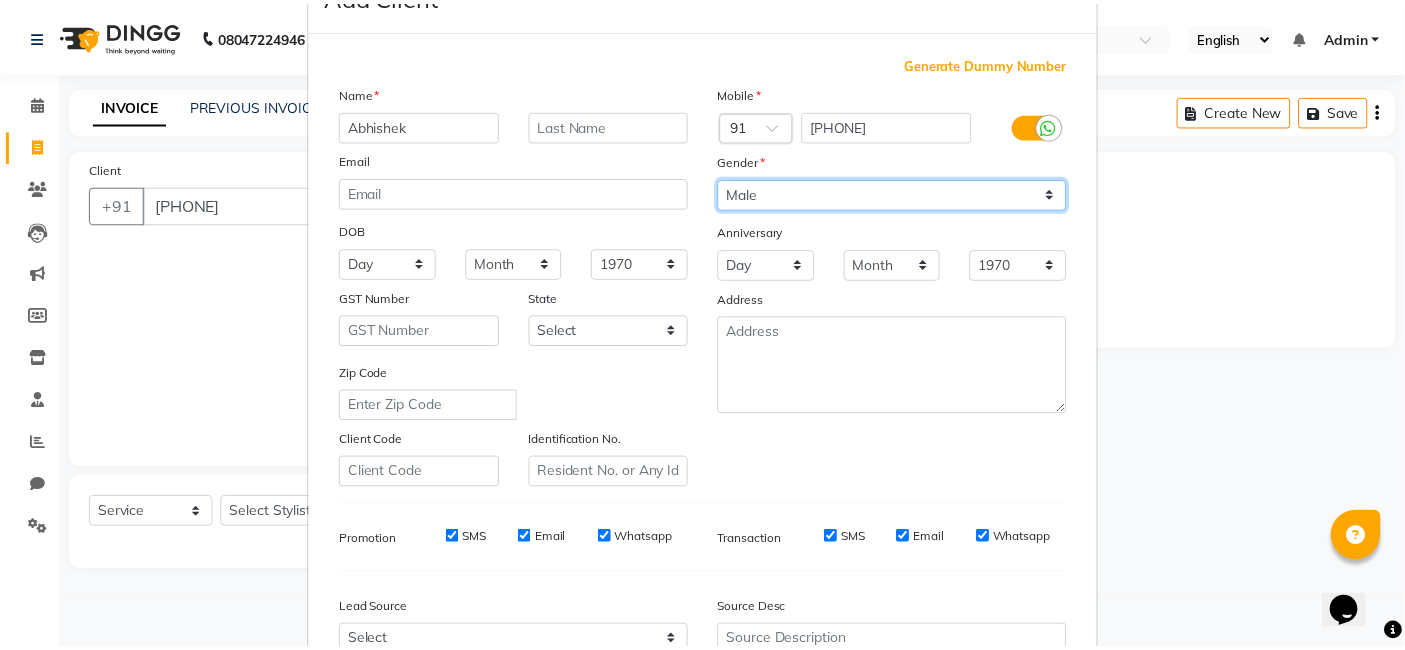 scroll, scrollTop: 271, scrollLeft: 0, axis: vertical 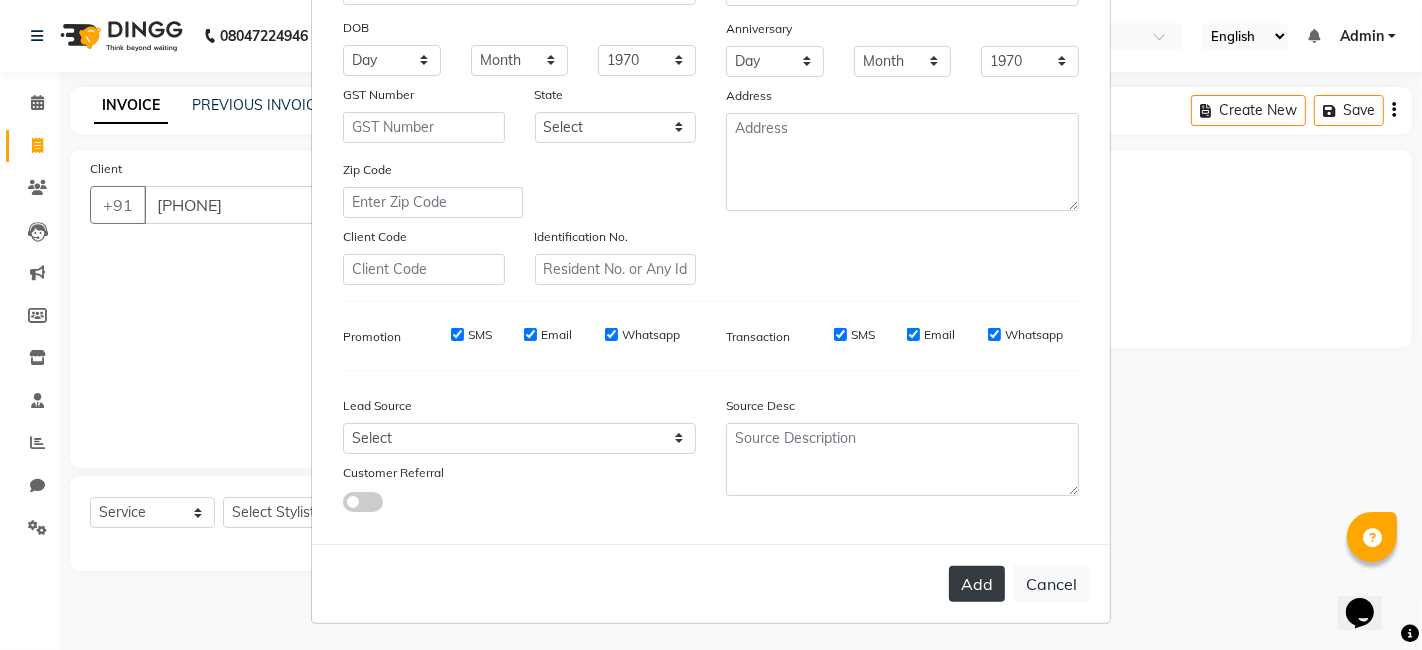 click on "Add" at bounding box center (977, 584) 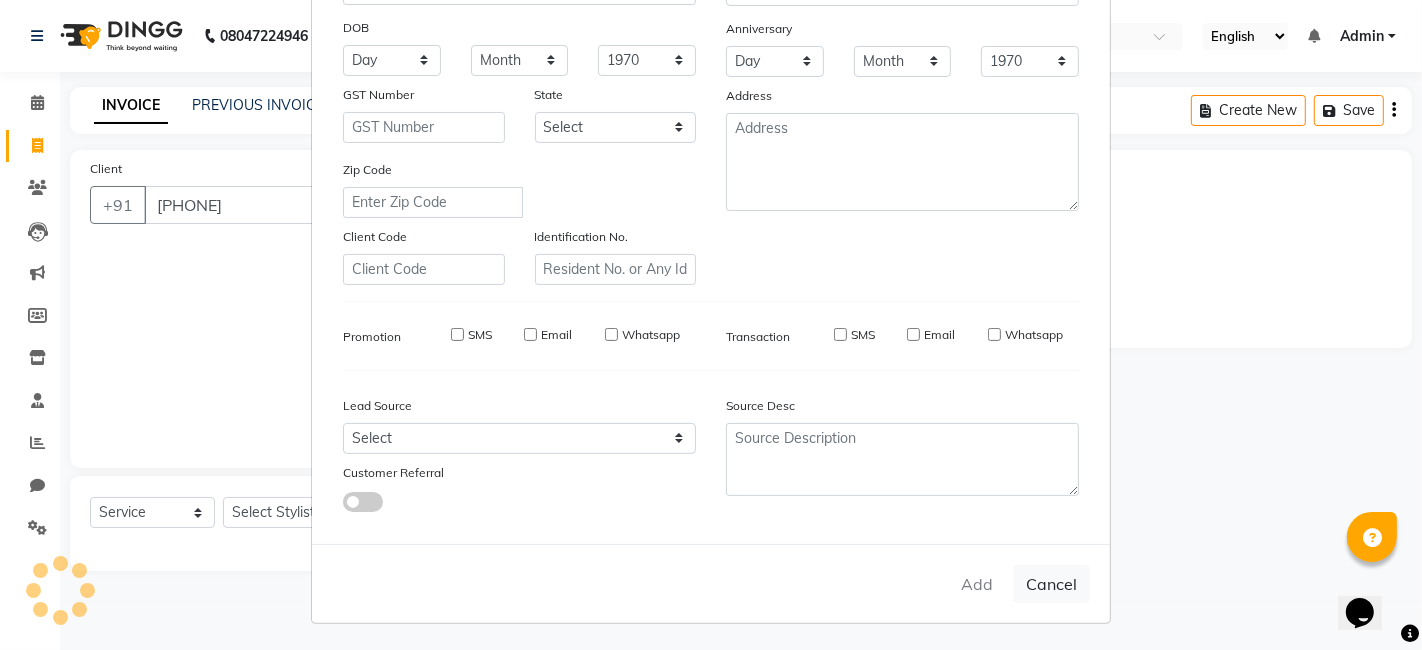 type 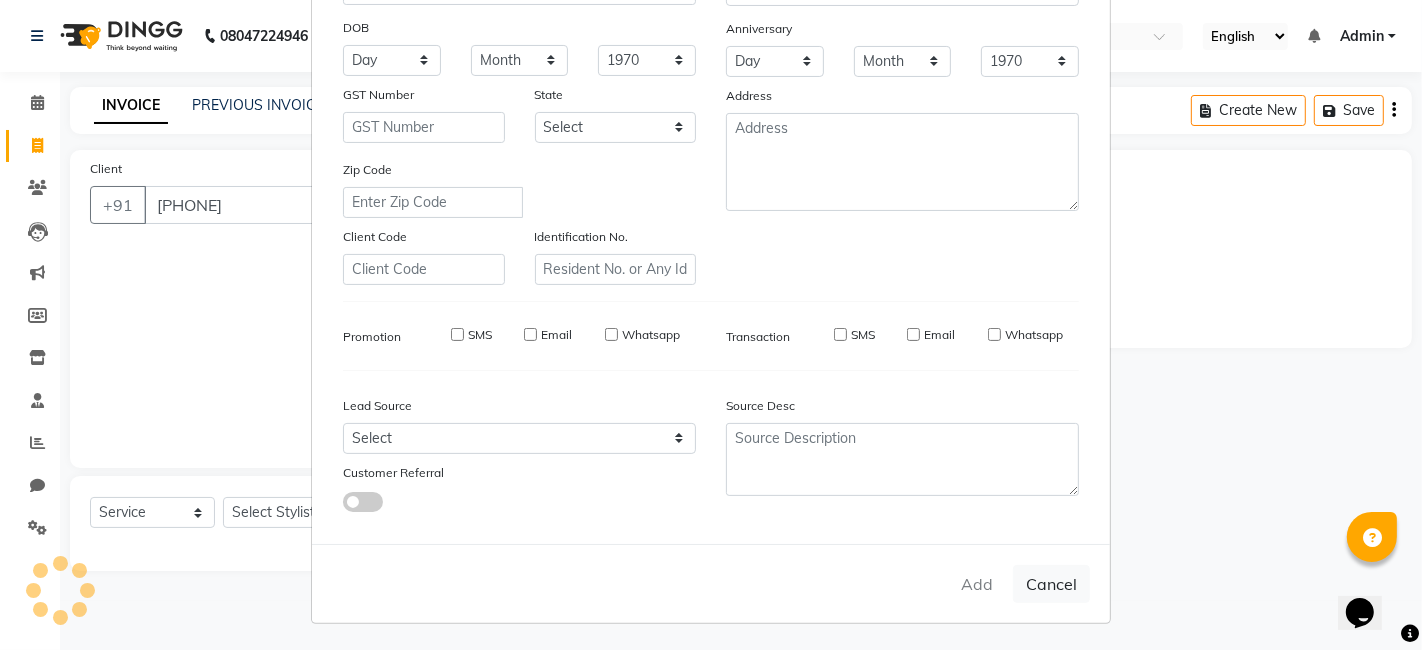 select 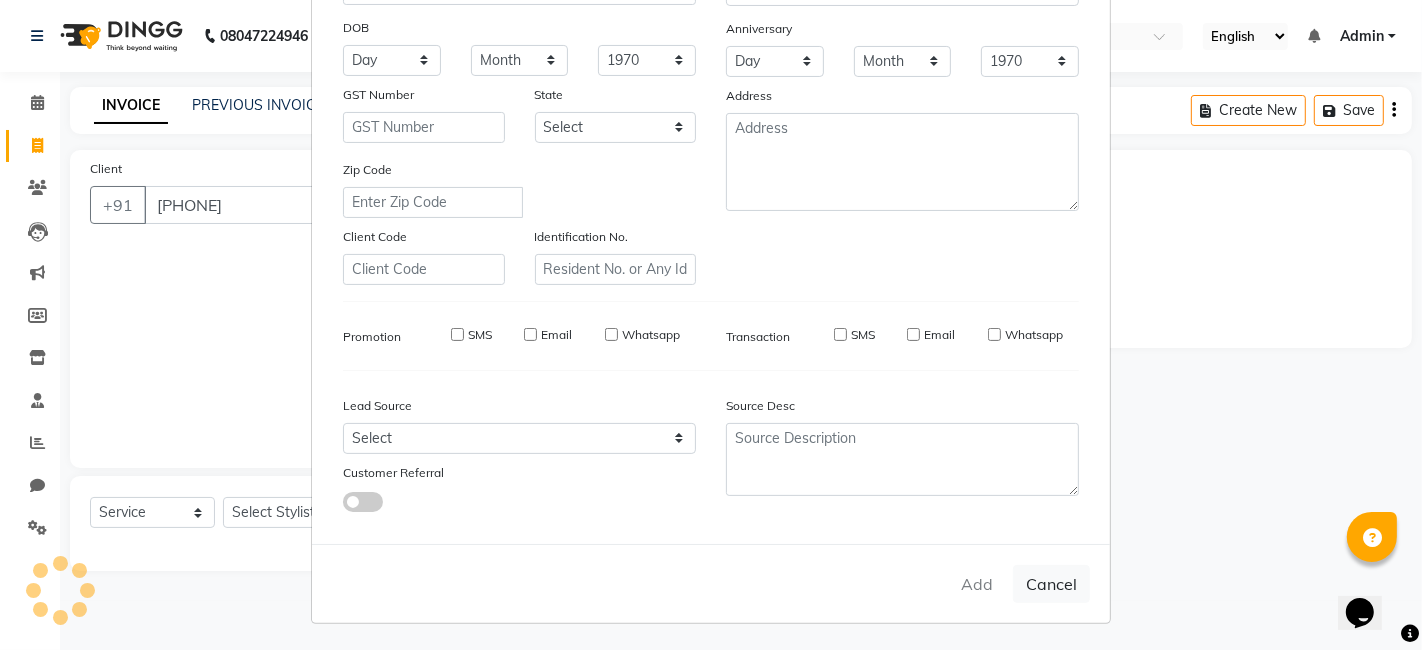 select 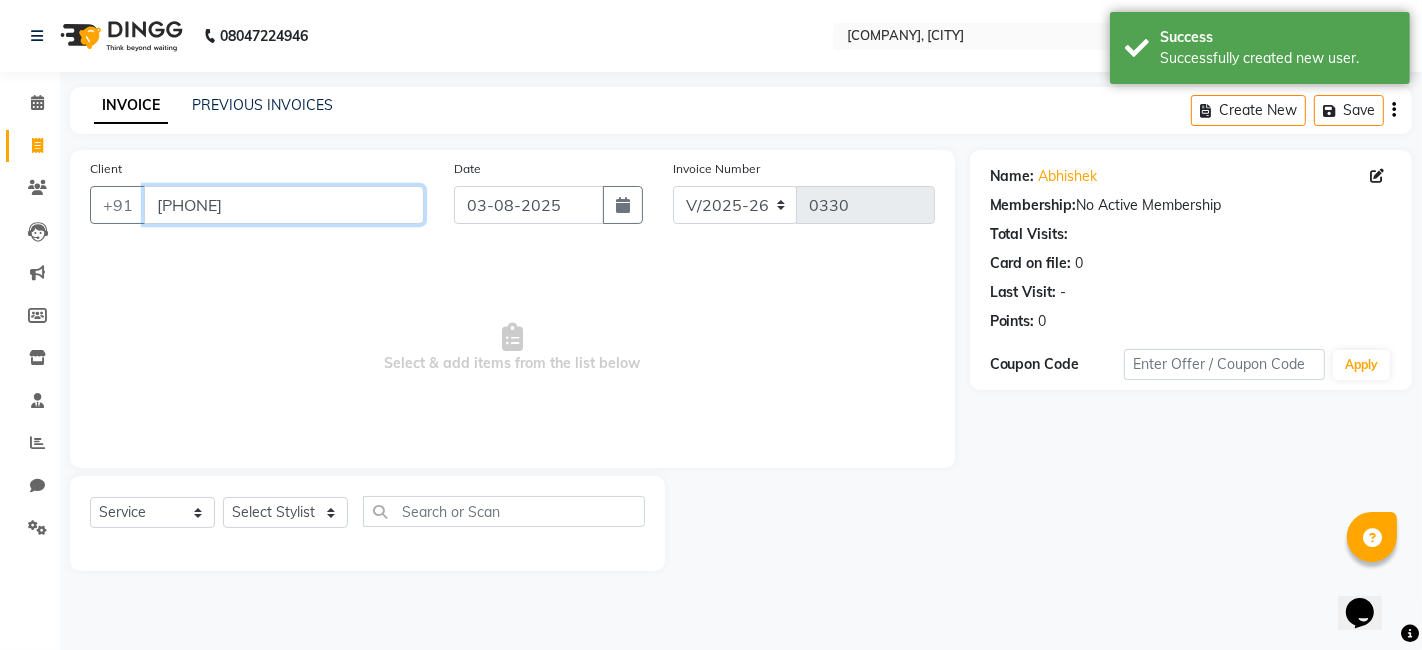 click on "[PHONE]" at bounding box center (284, 205) 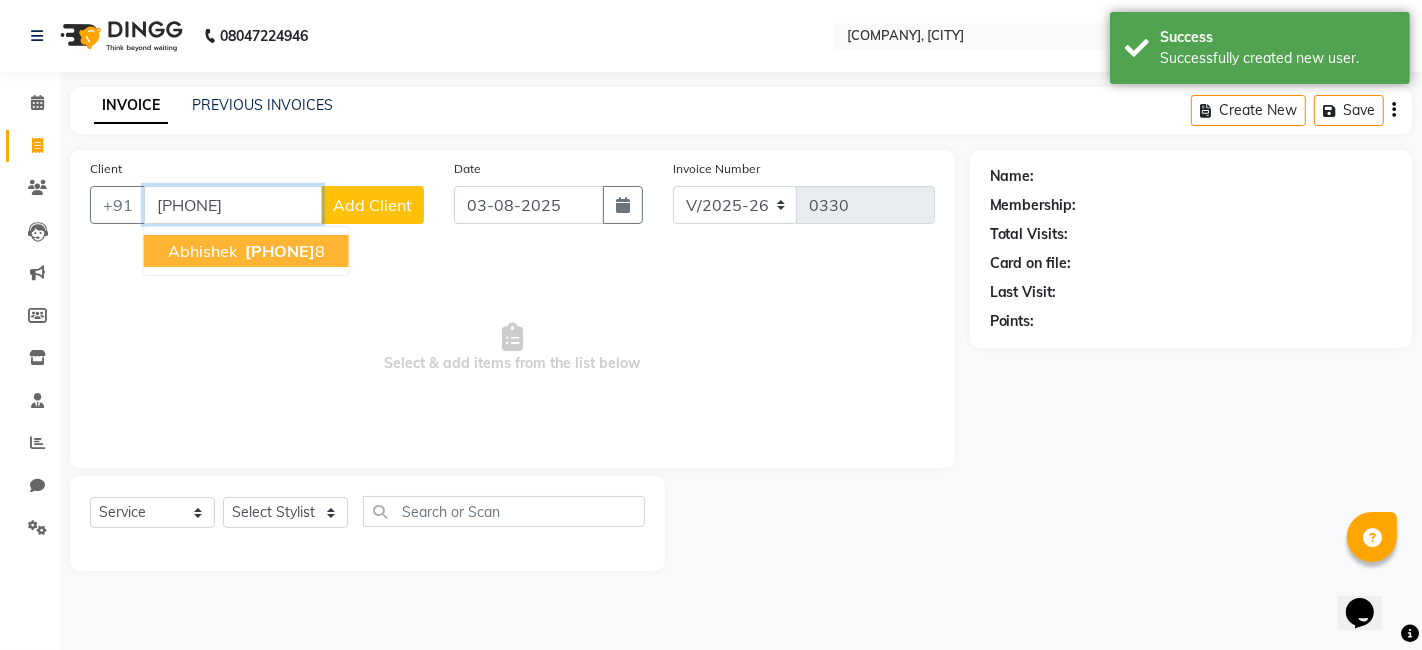 click on "[FIRST] [PHONE]" at bounding box center [246, 251] 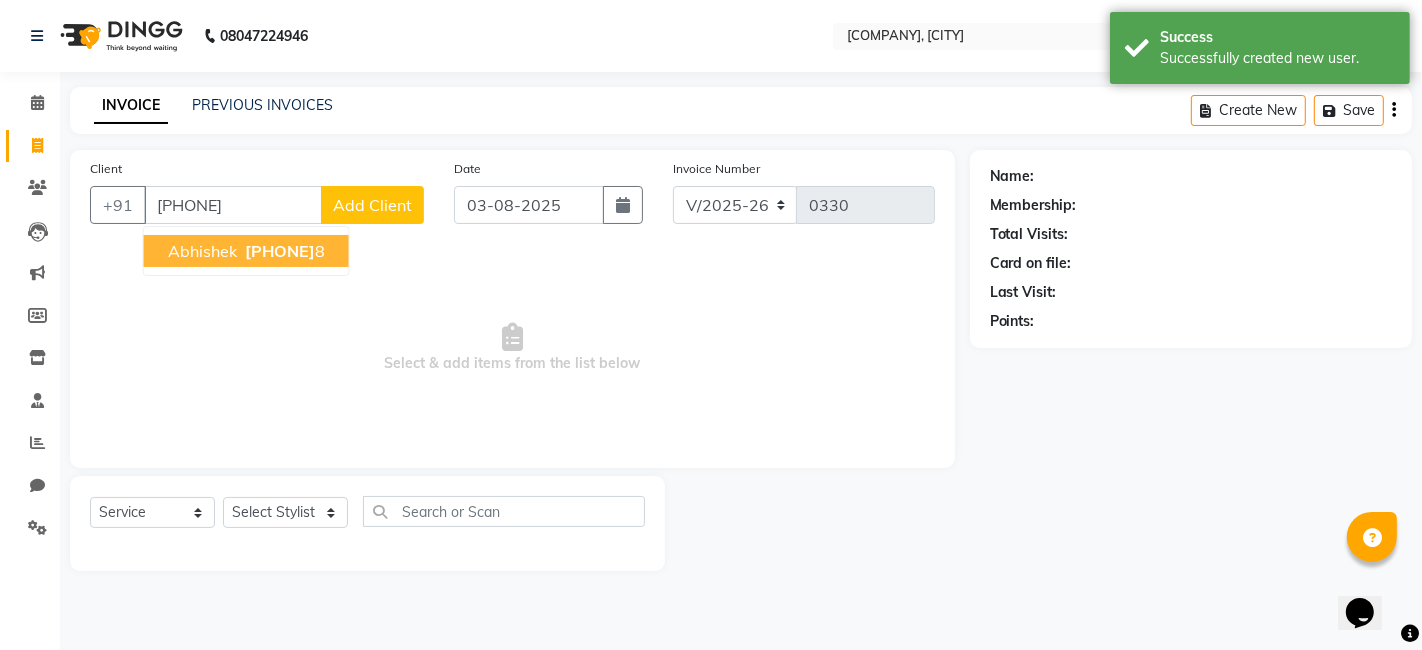 click on "Select & add items from the list below" at bounding box center [512, 348] 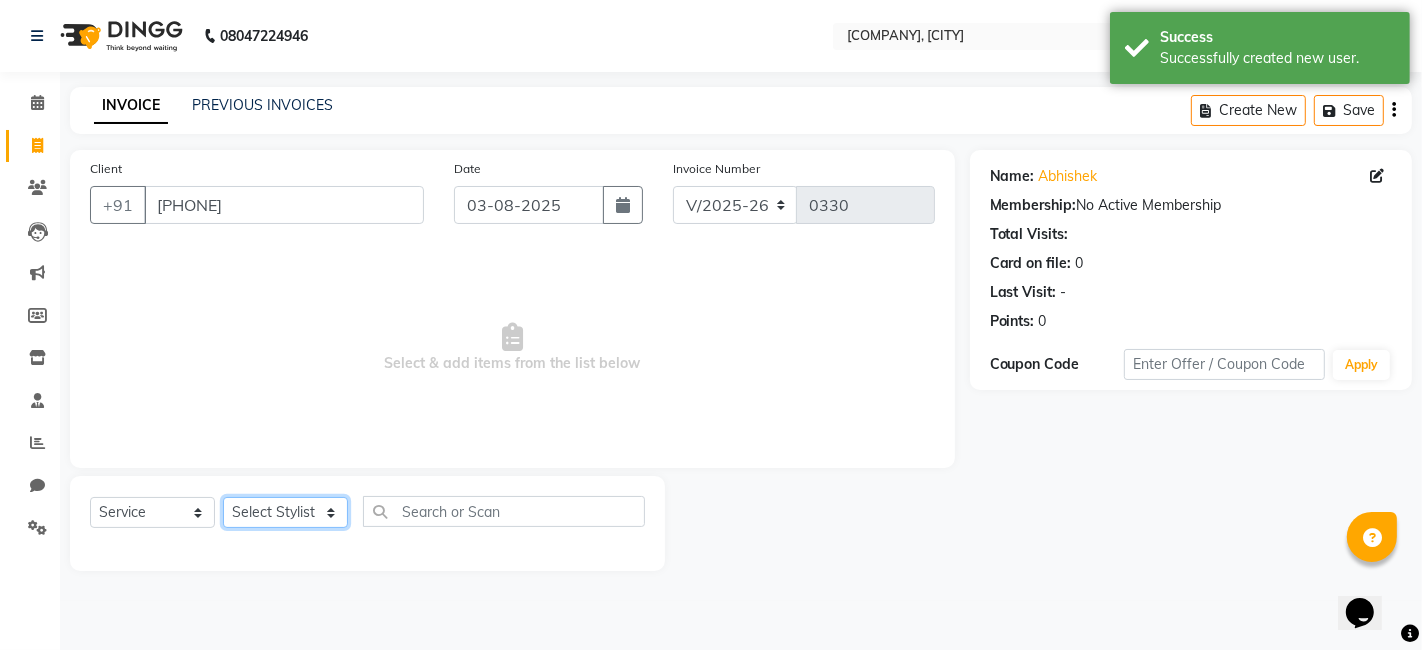 click on "Select Stylist [FIRST] [LAST] [FIRST] [FIRST]" 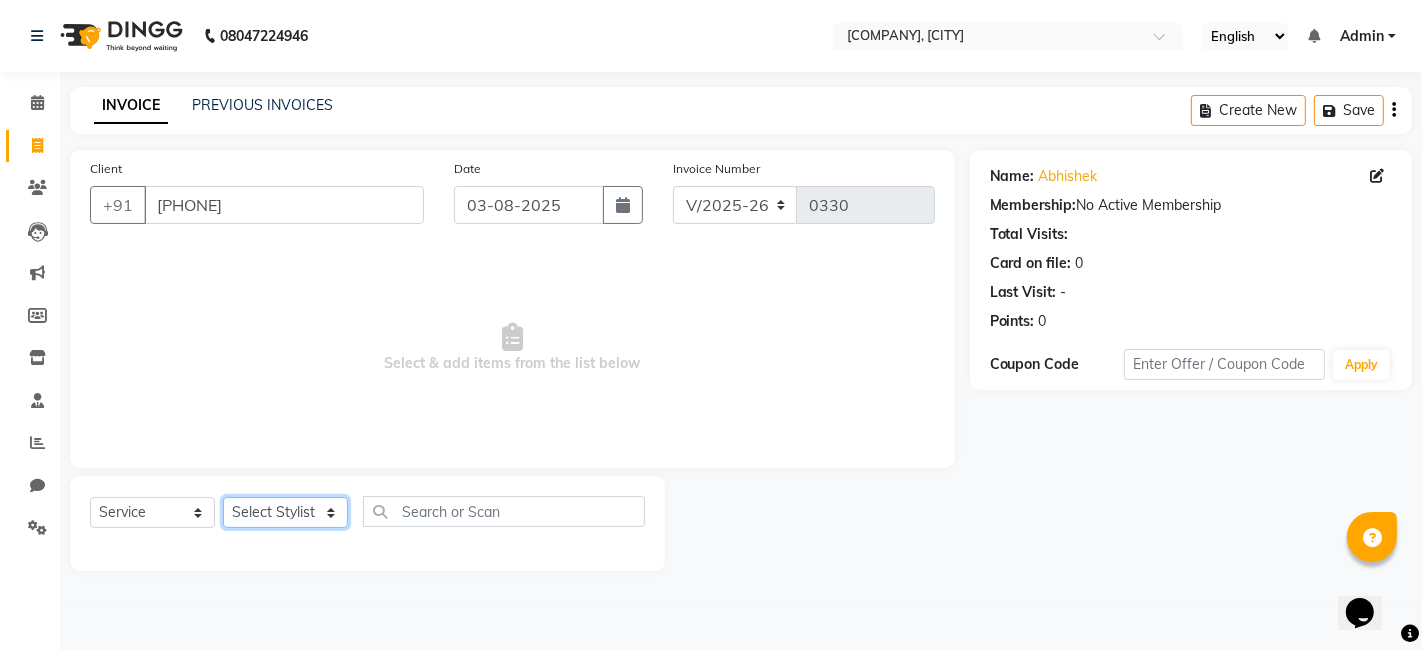 select on "66860" 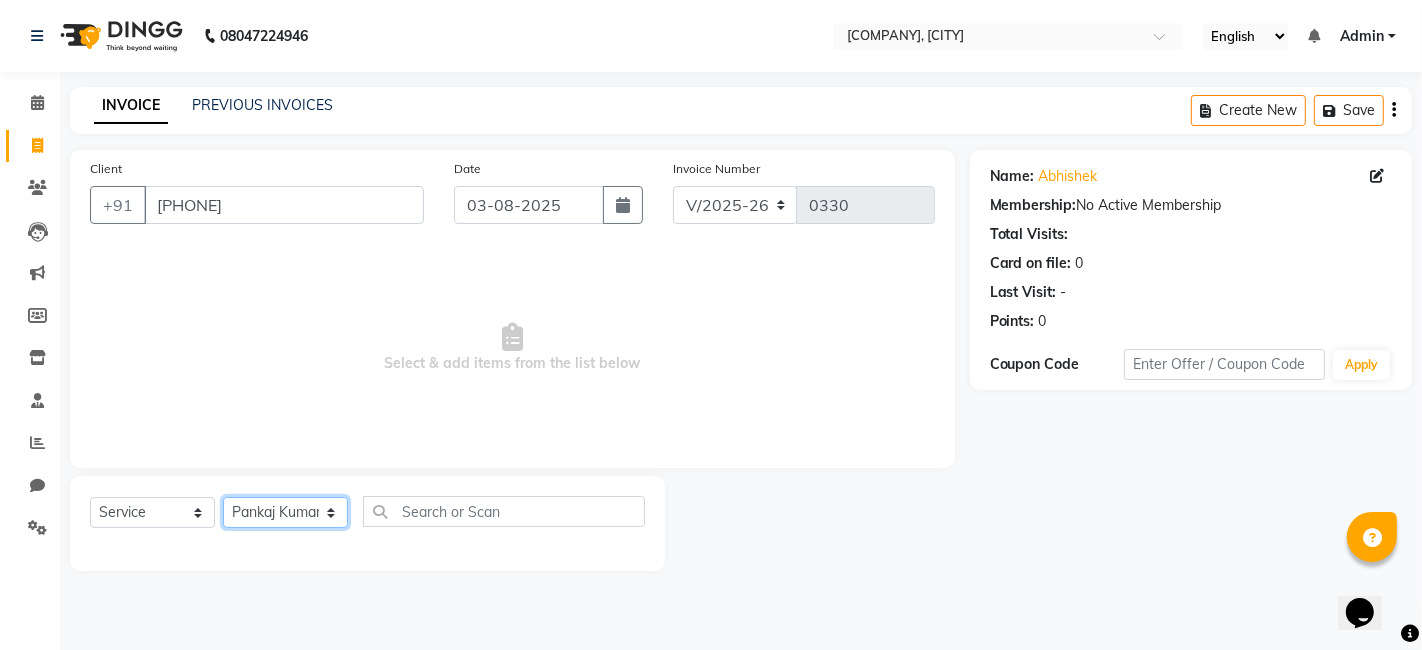 click on "Select Stylist [FIRST] [LAST] [FIRST] [FIRST]" 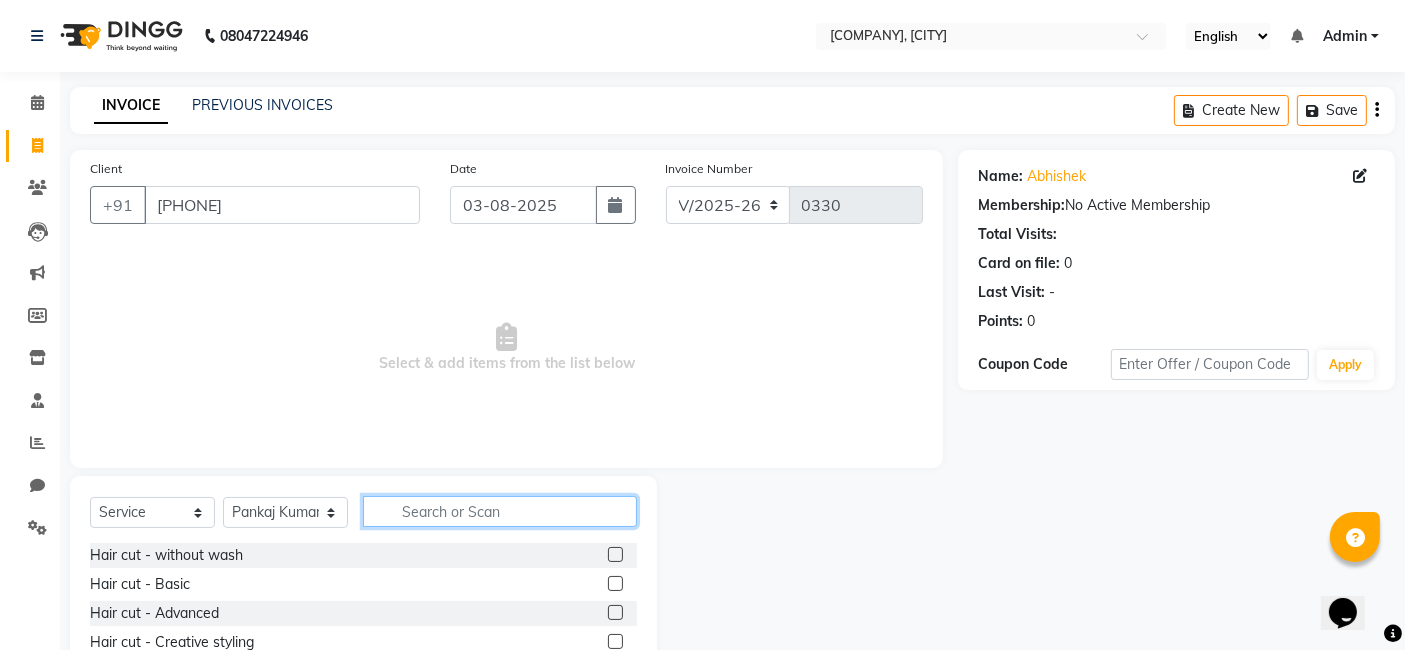 click 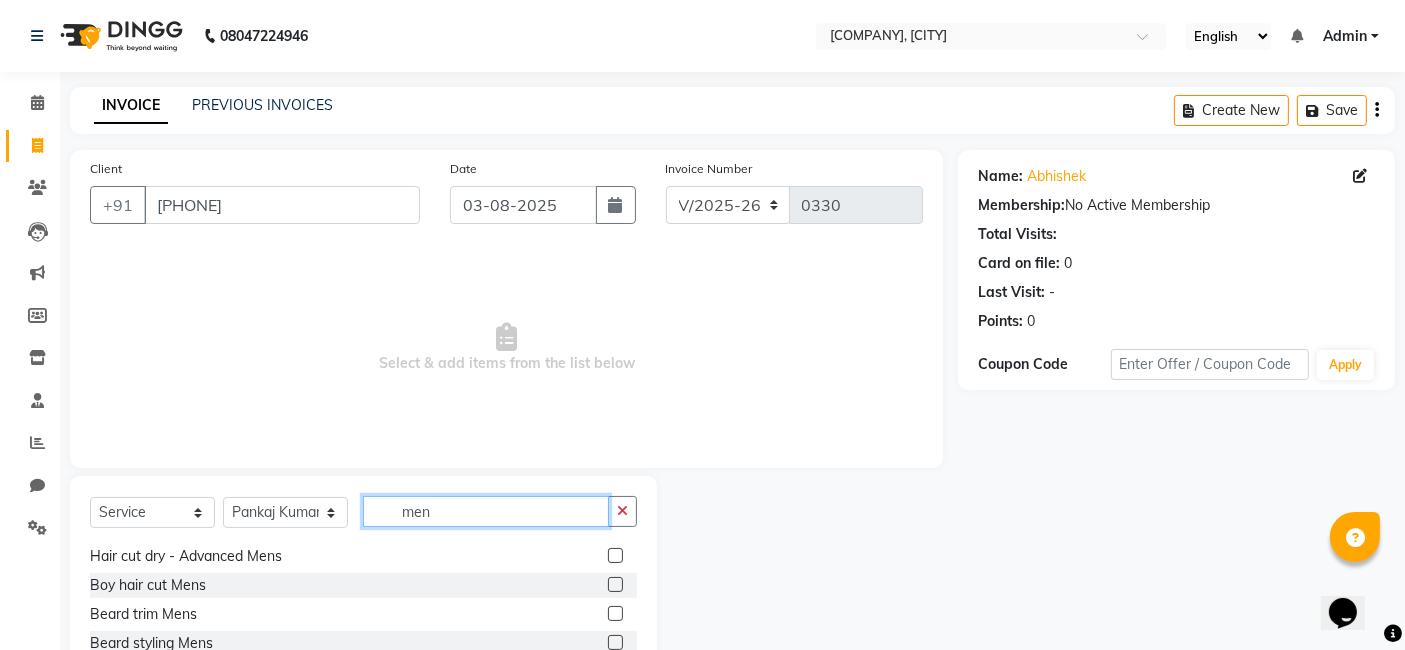 scroll, scrollTop: 665, scrollLeft: 0, axis: vertical 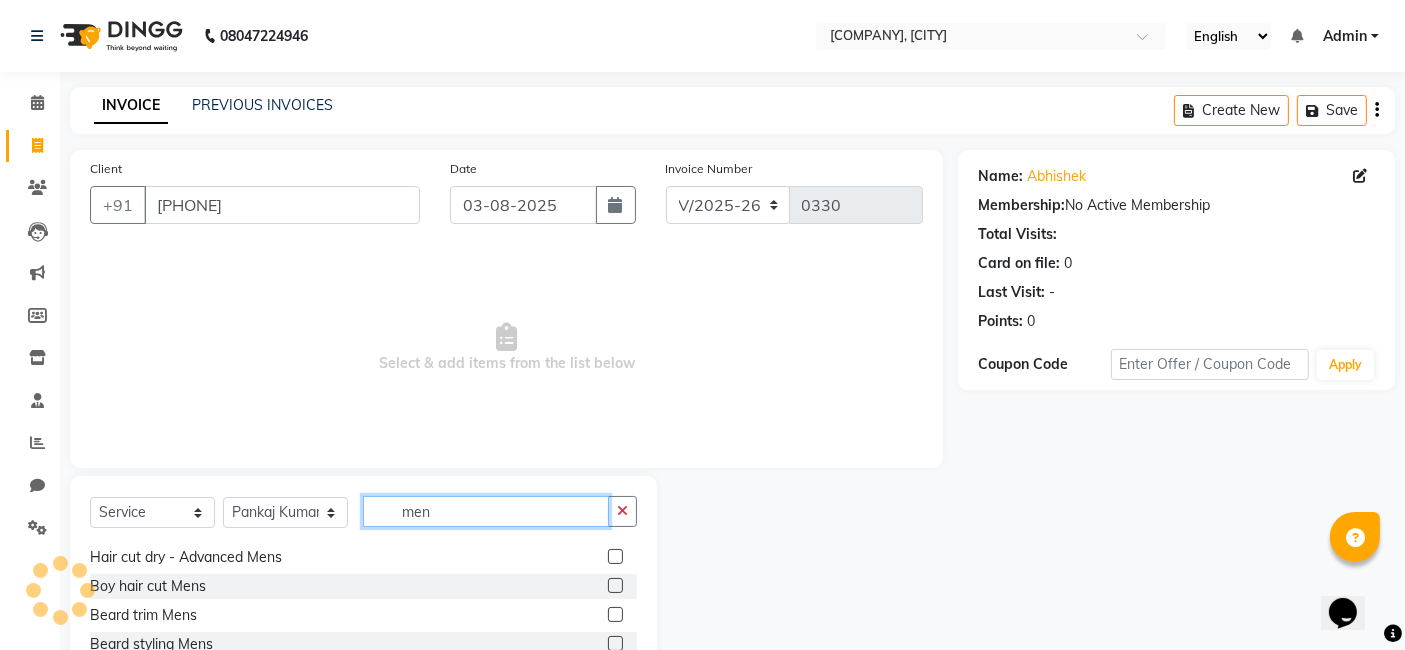 type on "men" 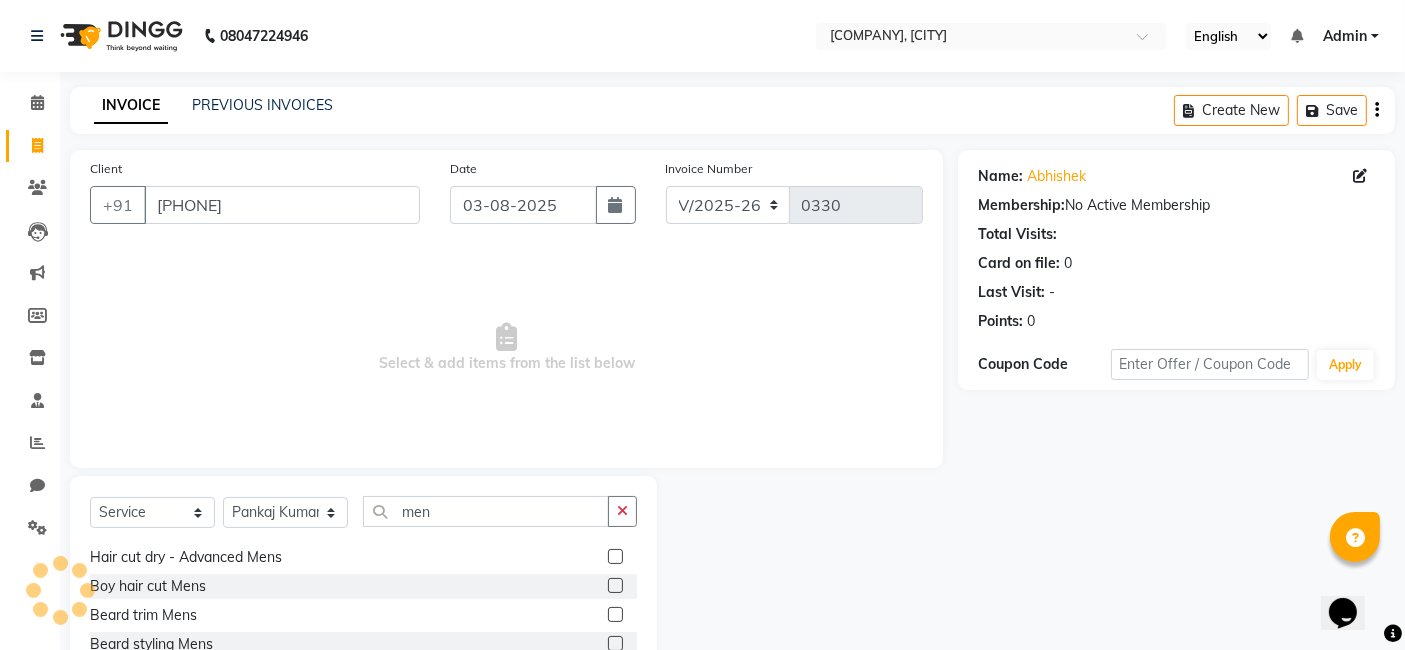click 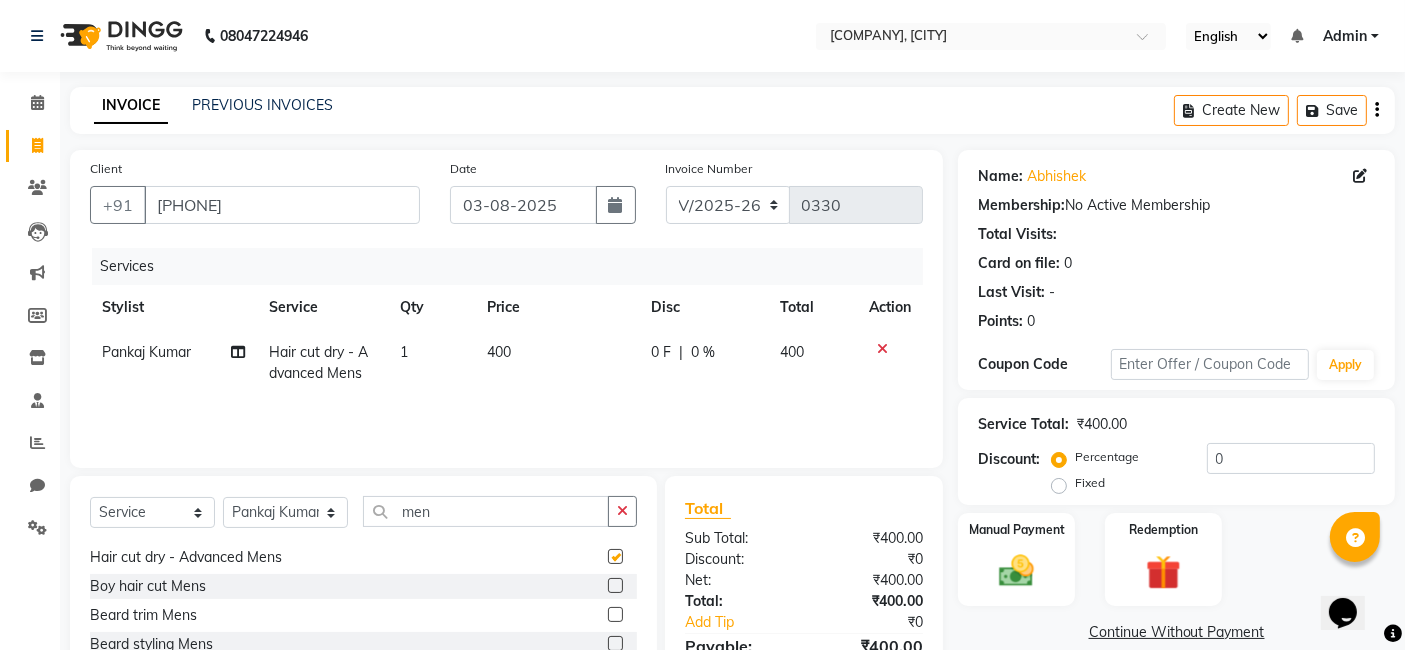 checkbox on "false" 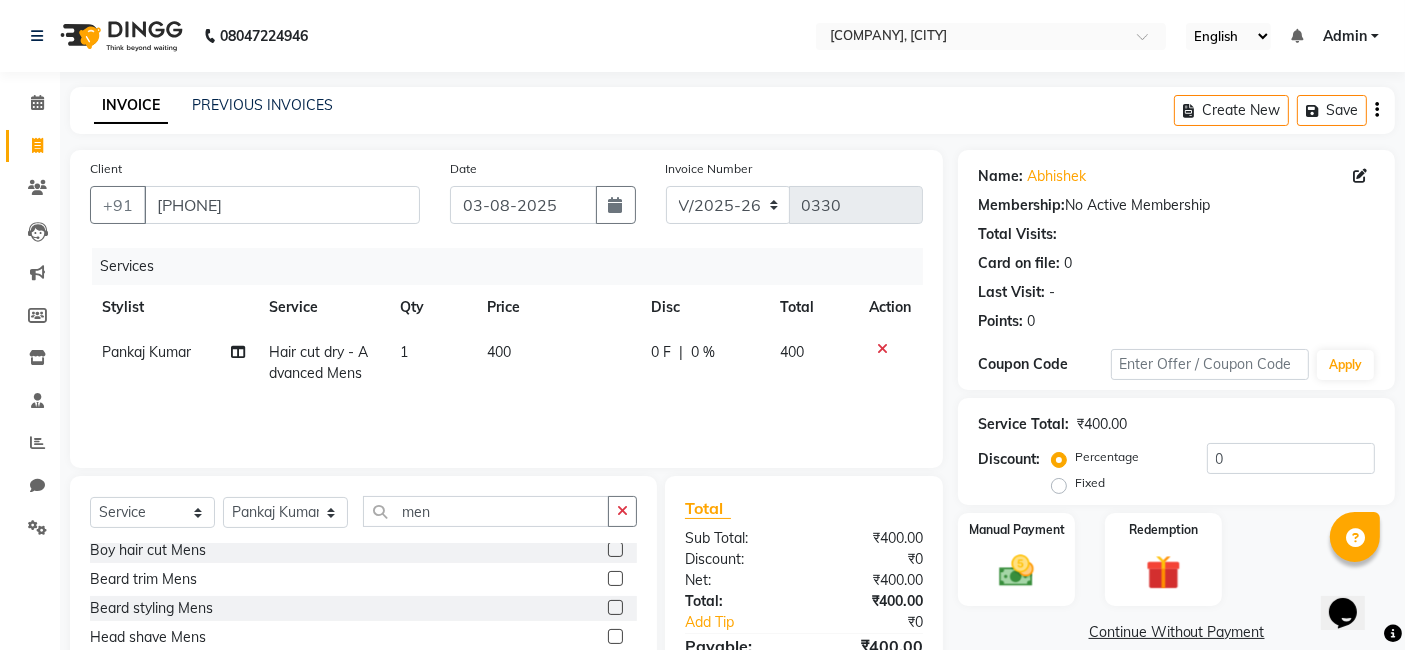 scroll, scrollTop: 702, scrollLeft: 0, axis: vertical 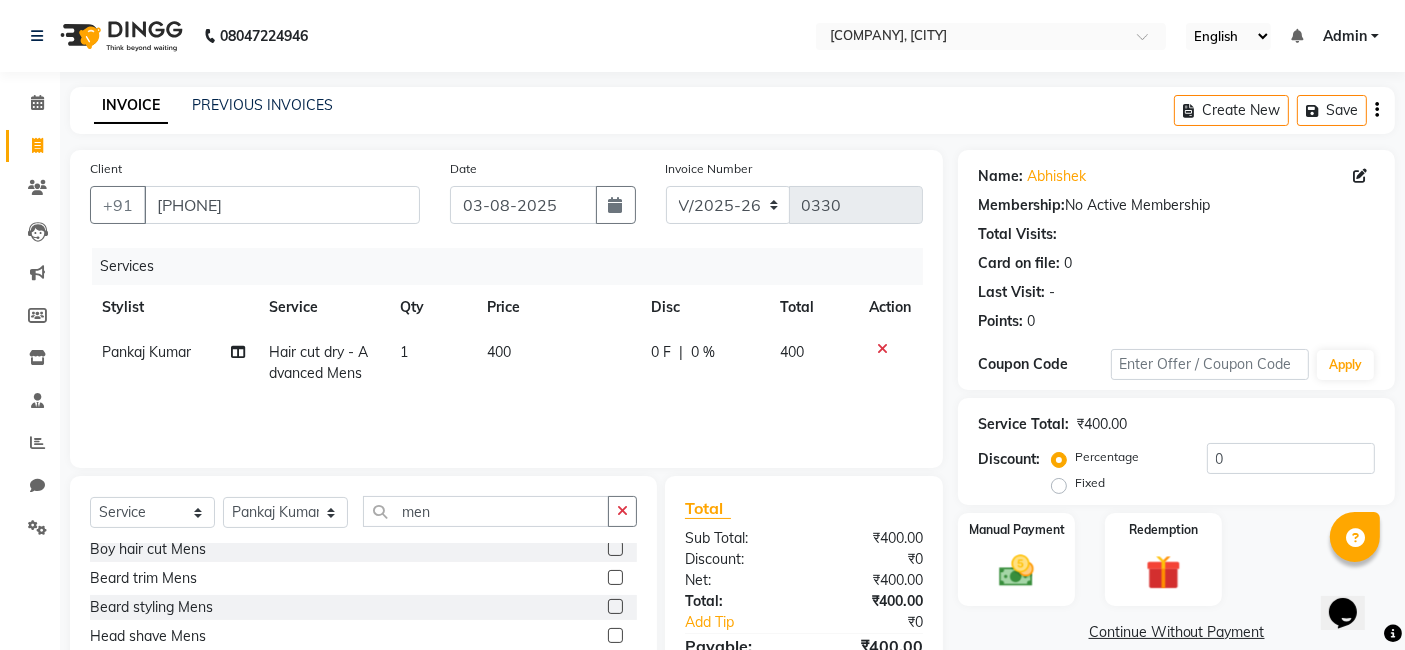click 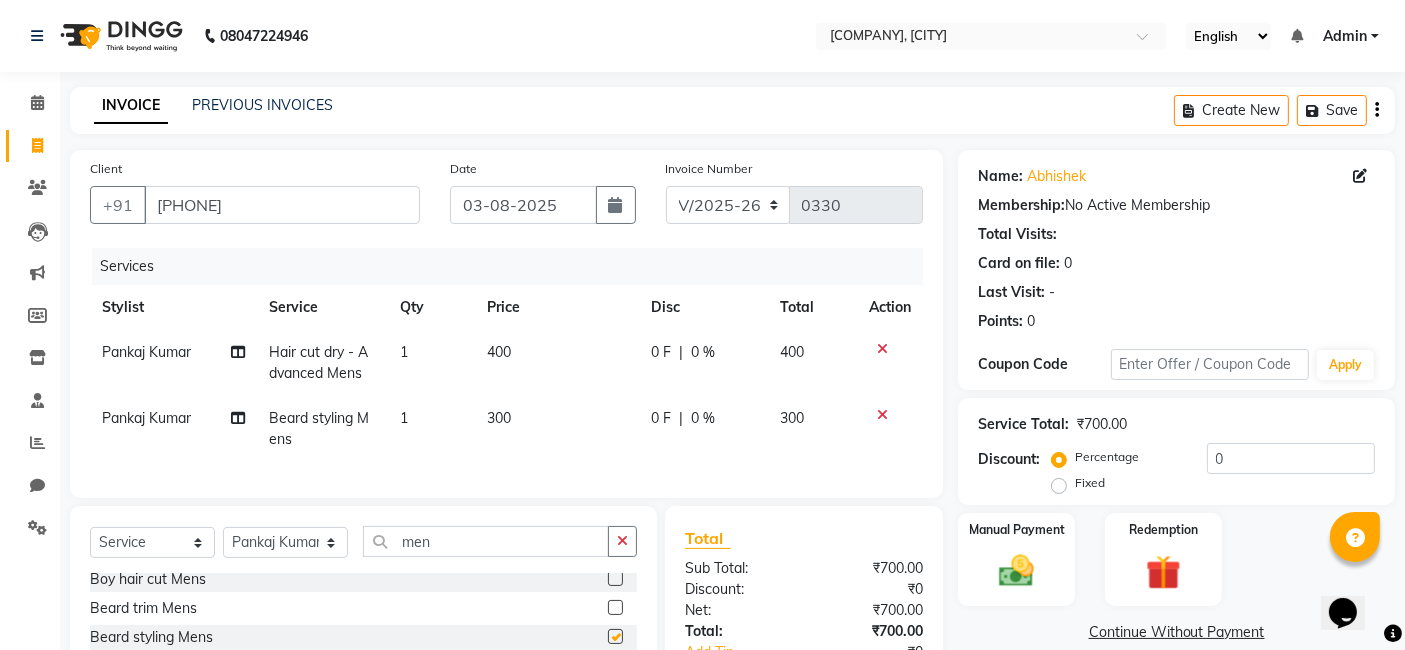 checkbox on "false" 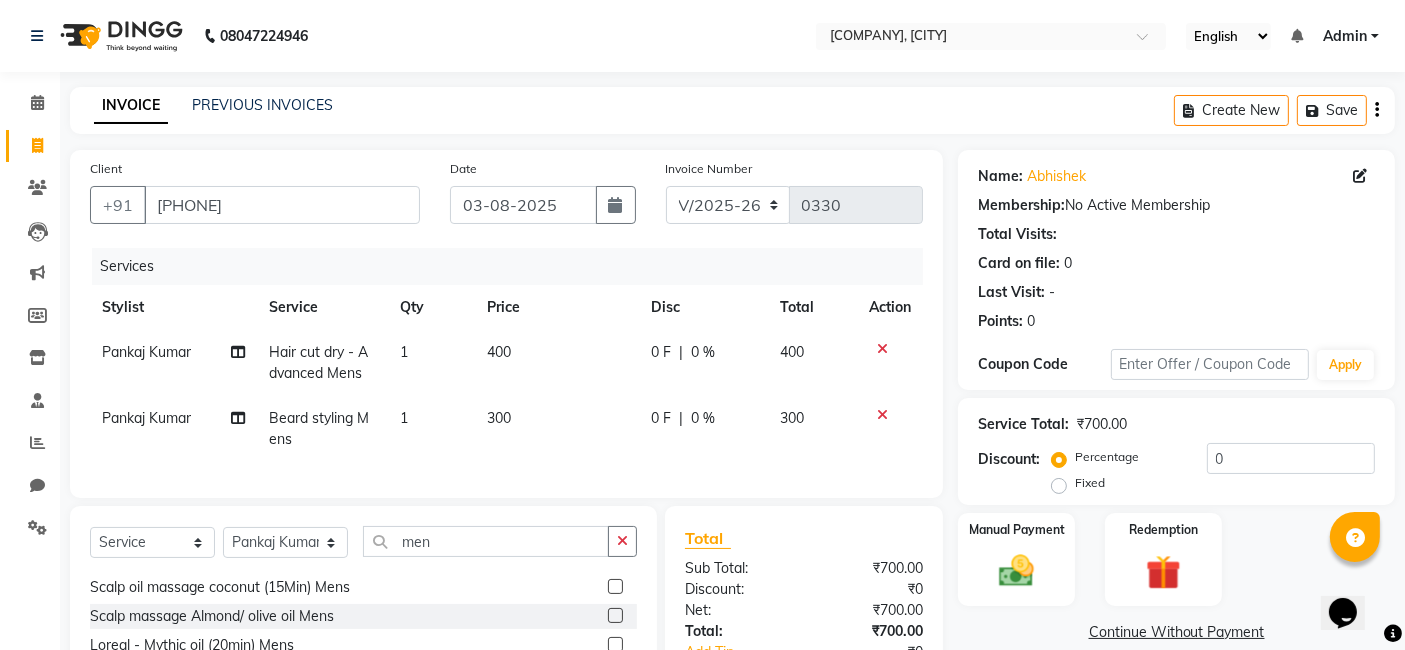 scroll, scrollTop: 846, scrollLeft: 0, axis: vertical 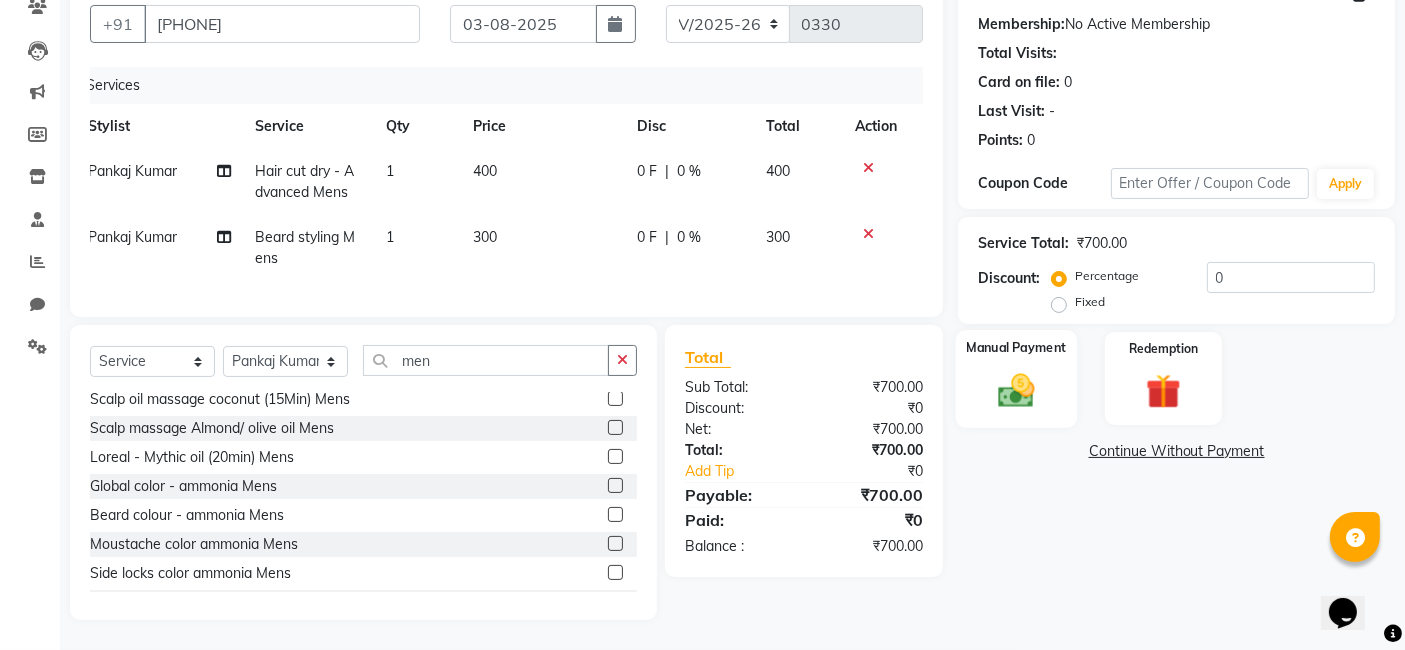 click on "Manual Payment" 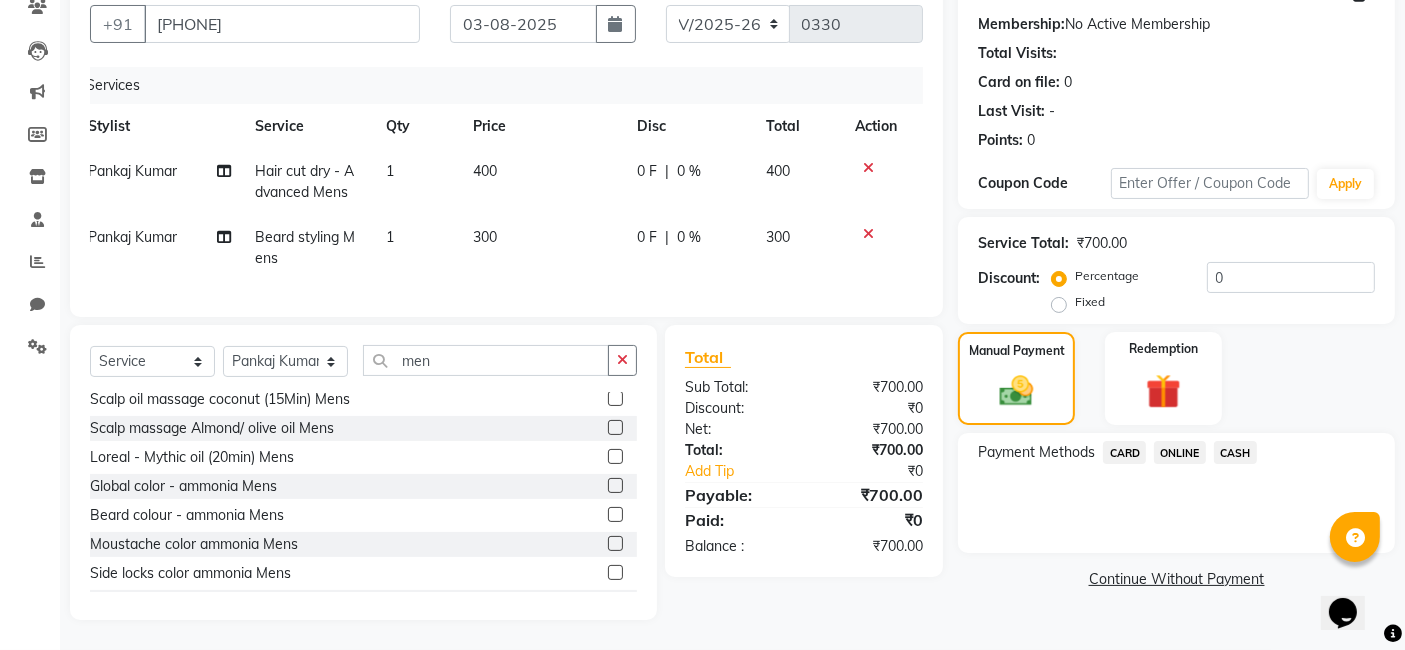 click on "ONLINE" 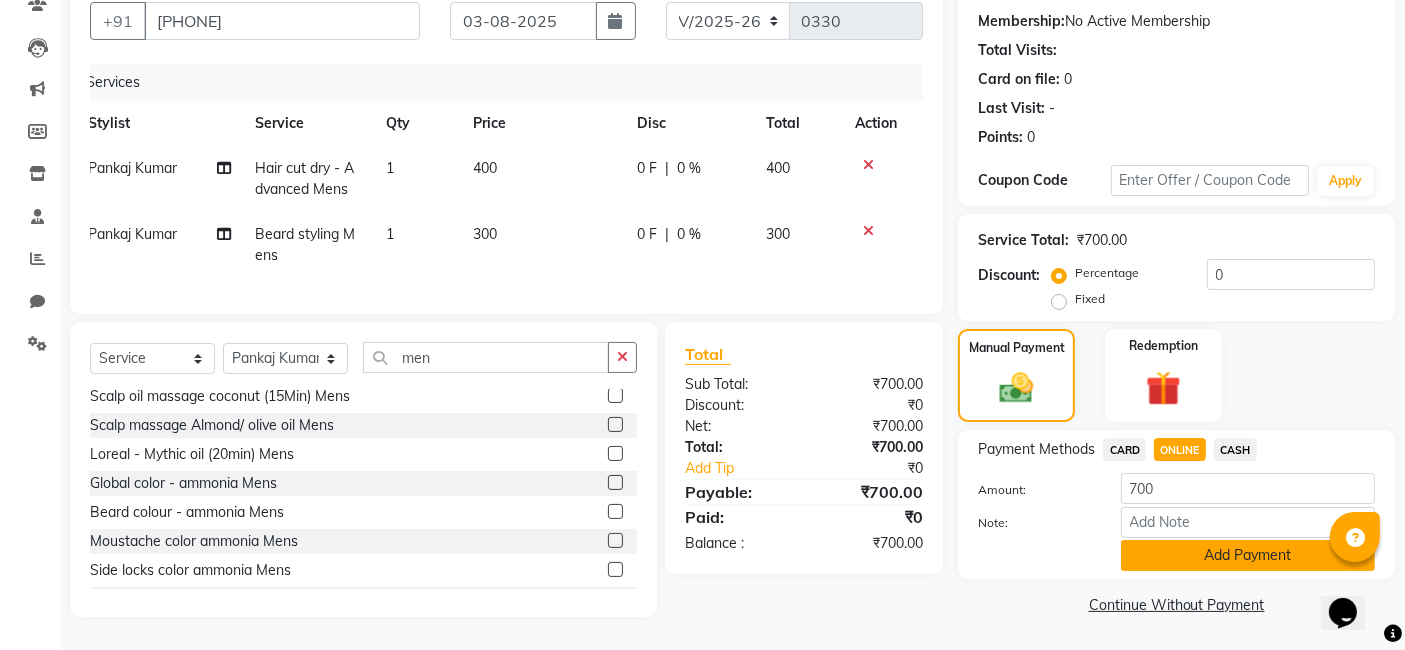 click on "Add Payment" 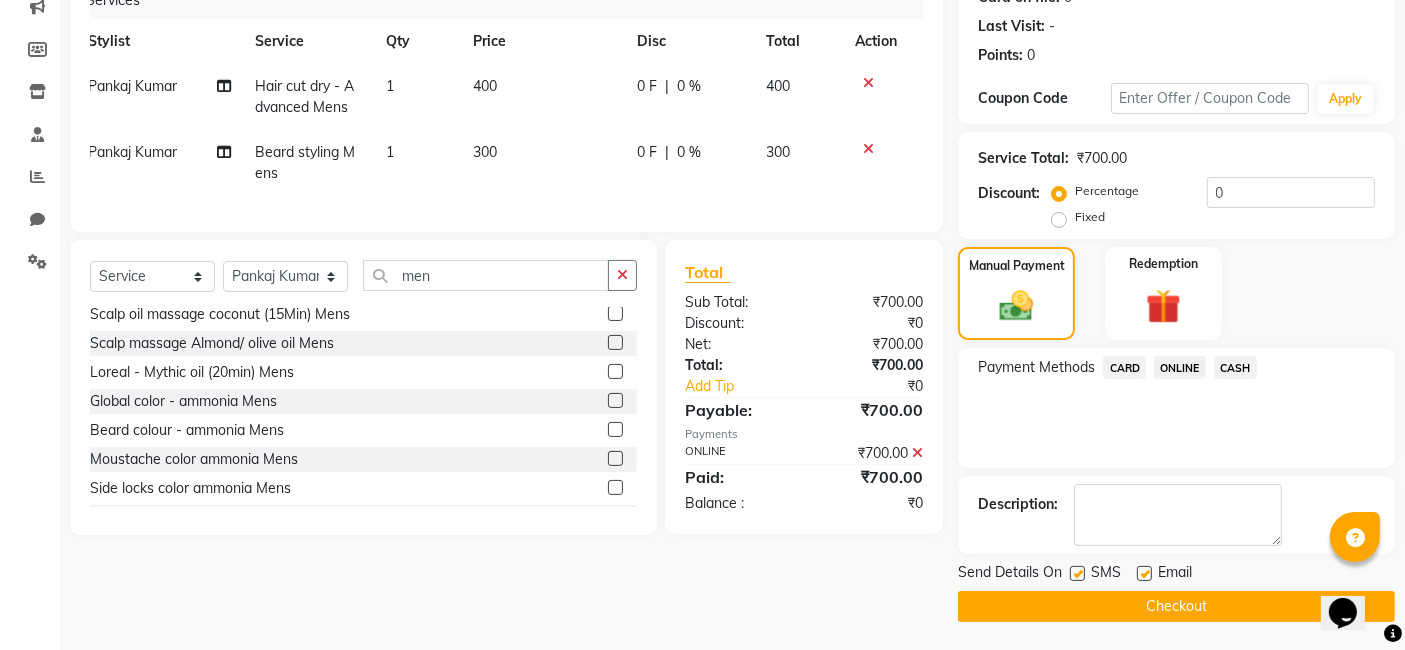 scroll, scrollTop: 264, scrollLeft: 0, axis: vertical 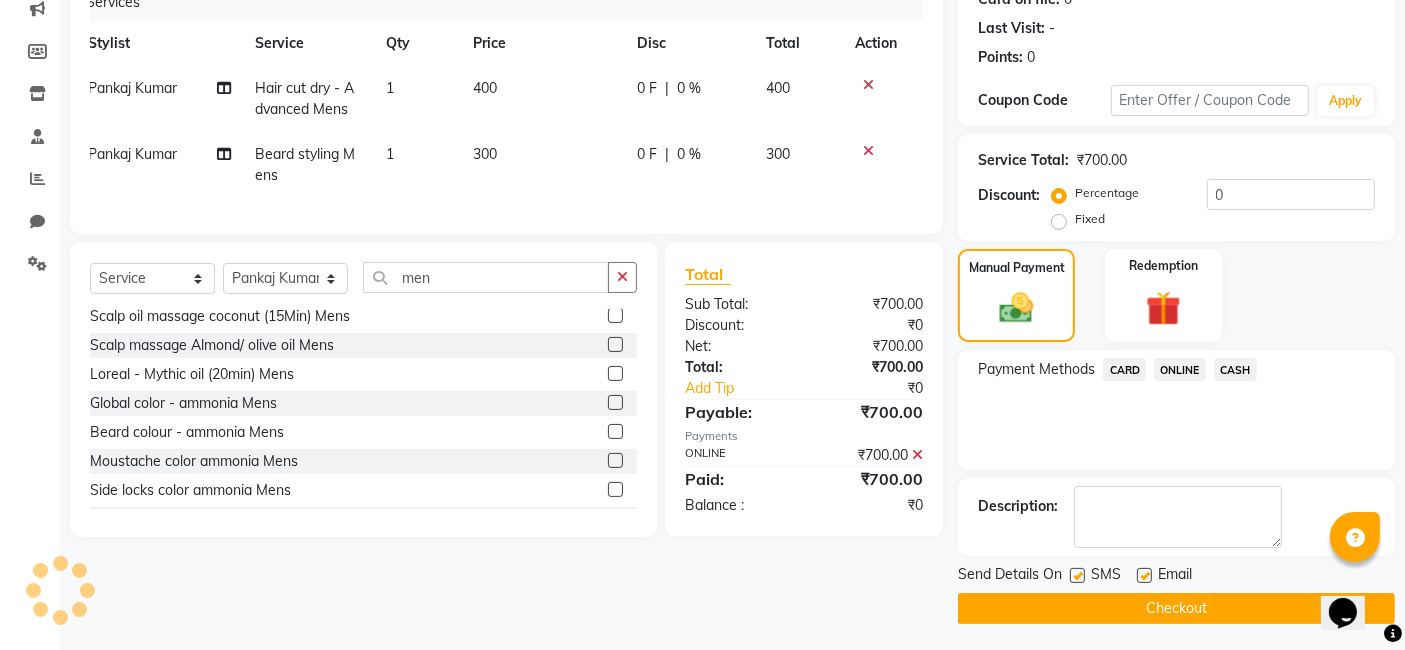 click on "Checkout" 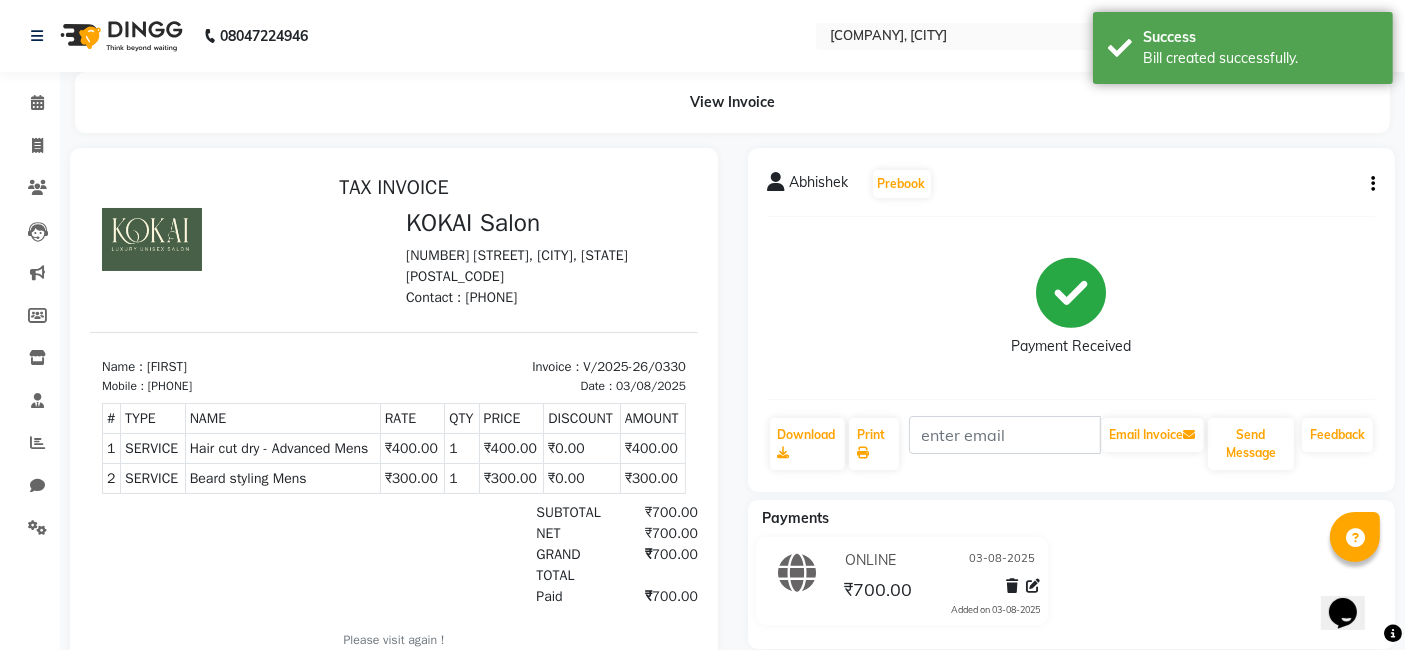 scroll, scrollTop: 0, scrollLeft: 0, axis: both 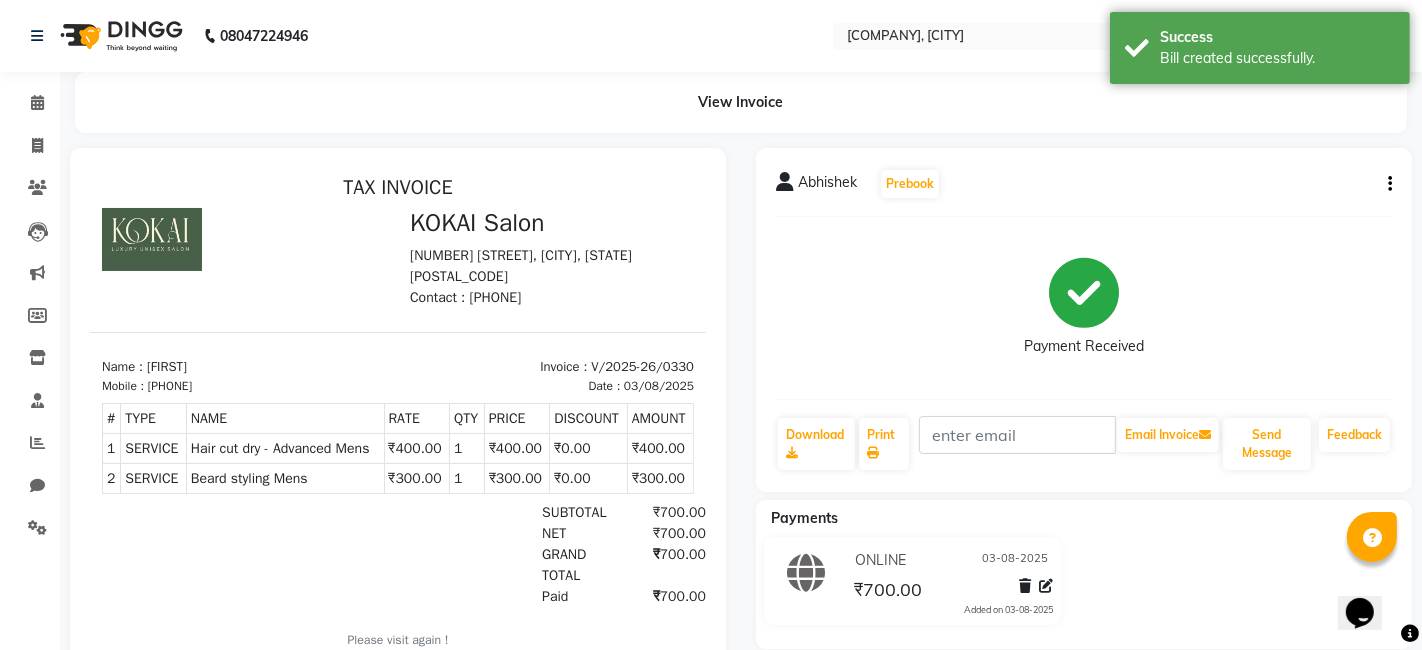 select on "7546" 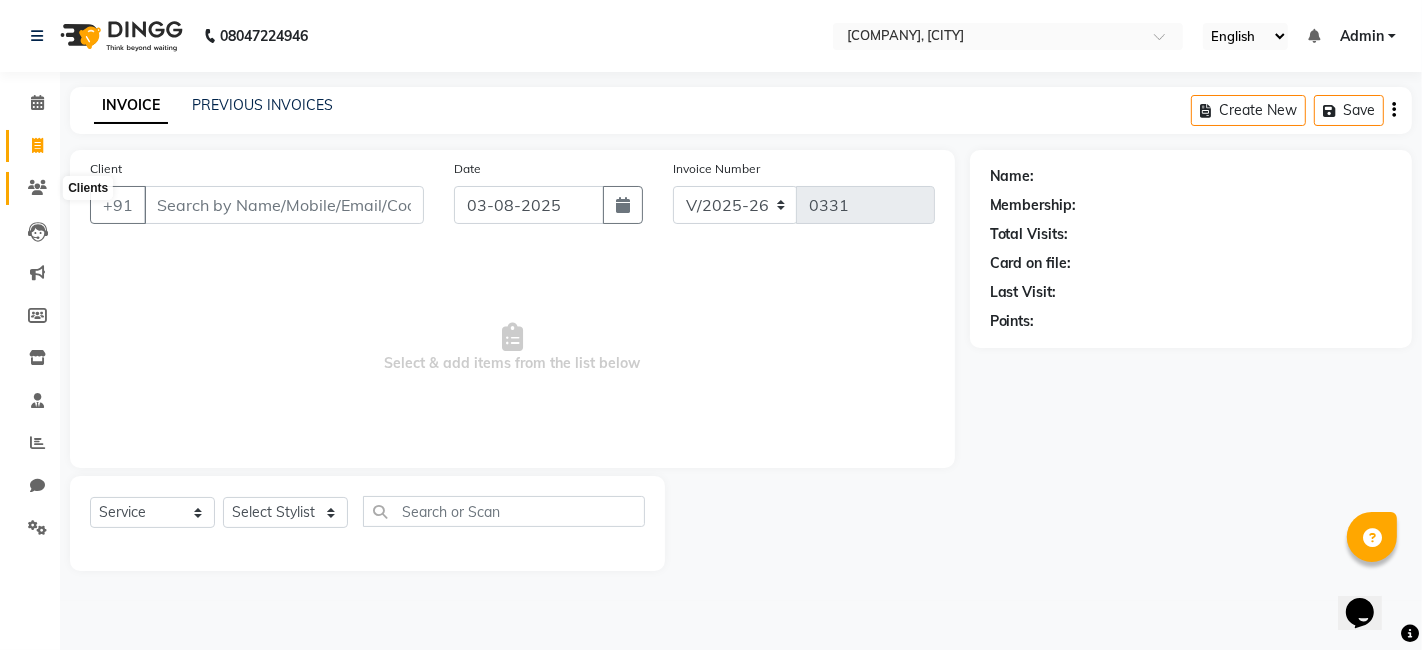 click 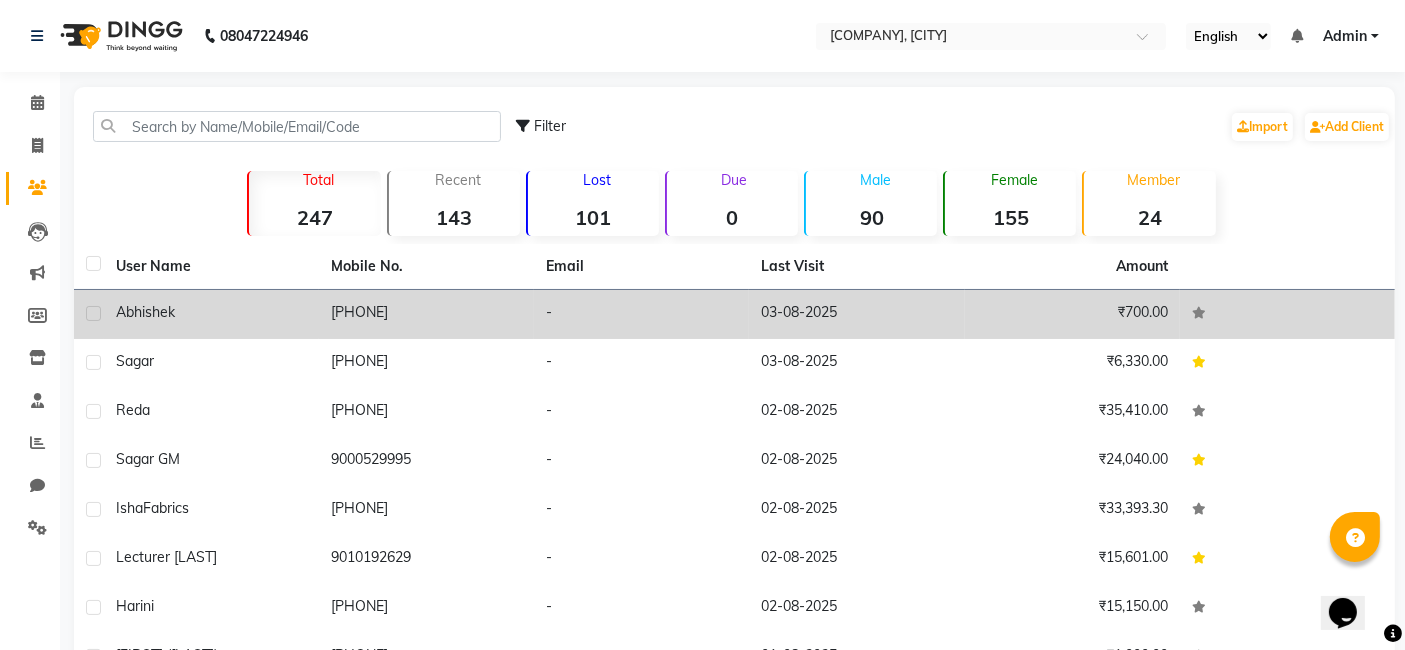 click on "Abhishek" 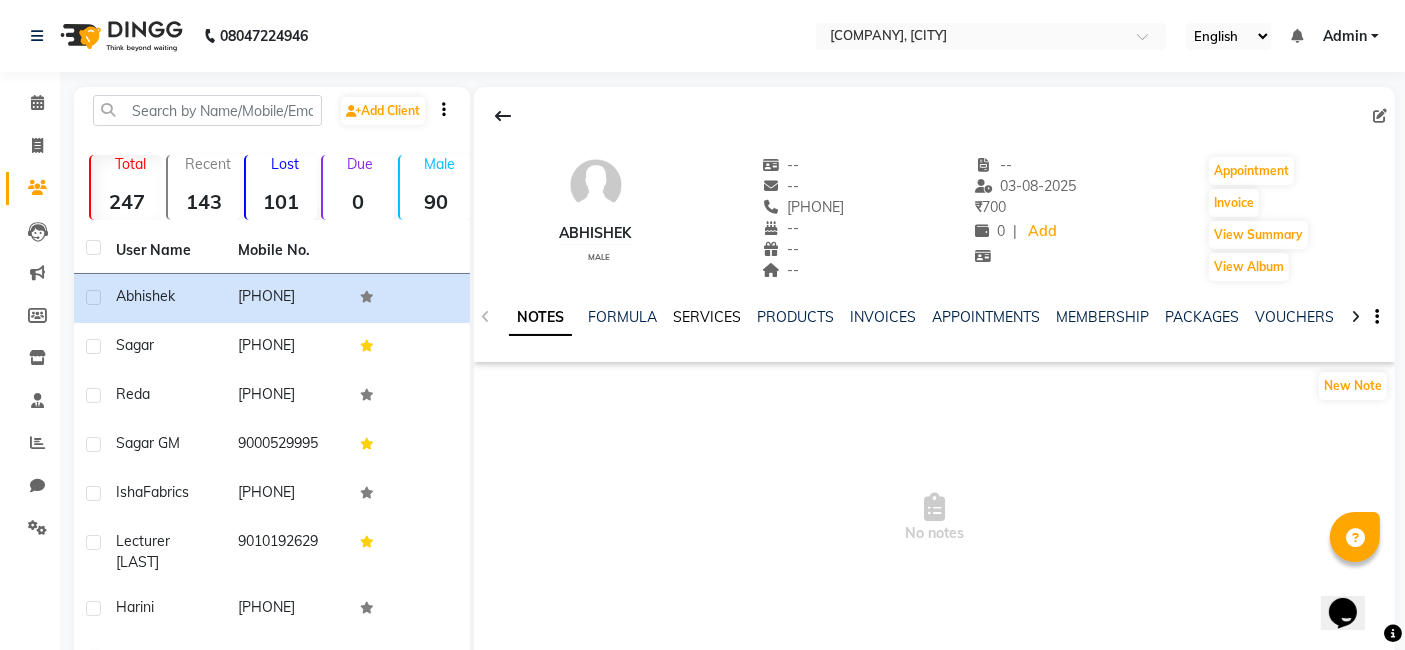 click on "SERVICES" 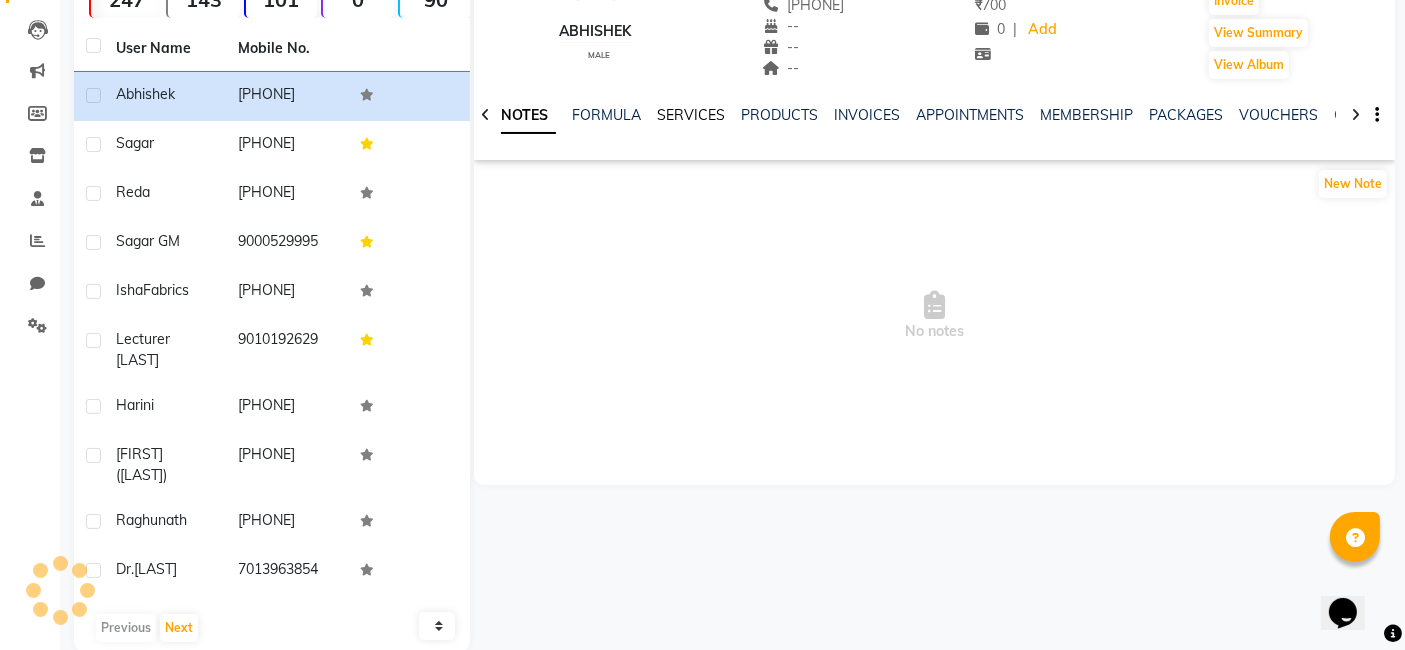 scroll, scrollTop: 216, scrollLeft: 0, axis: vertical 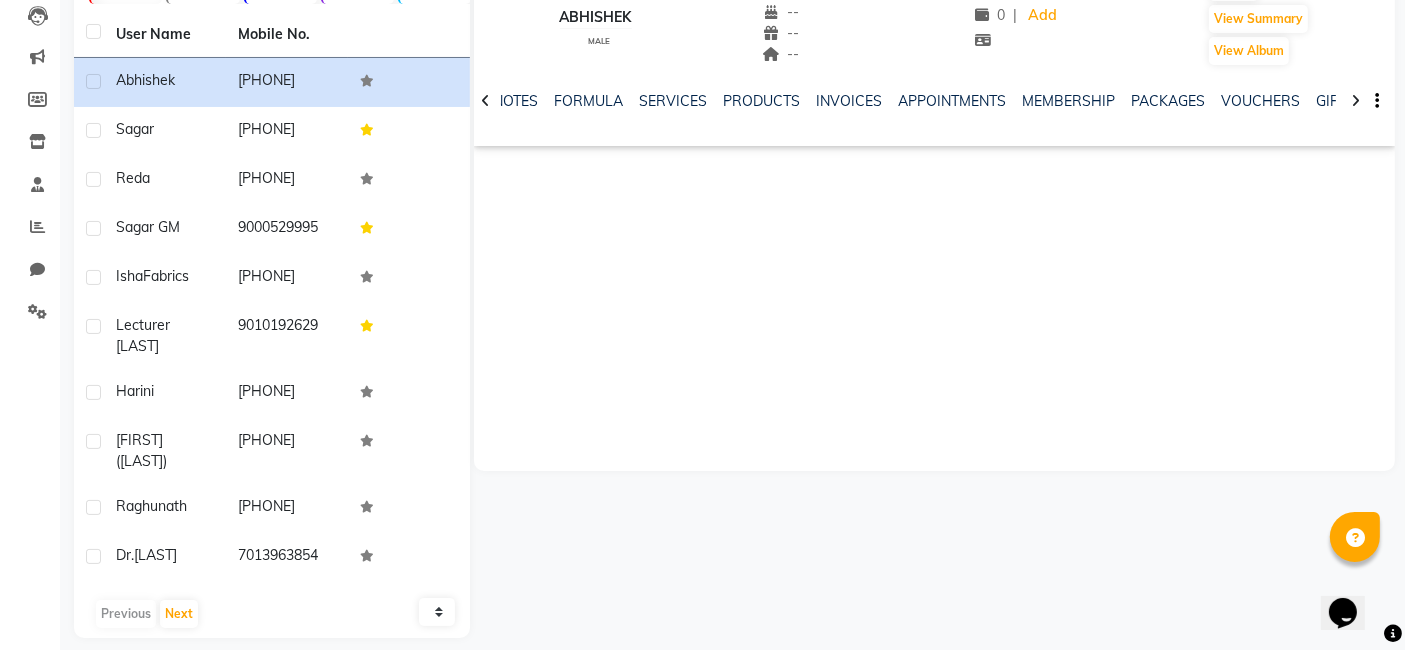 select on "service" 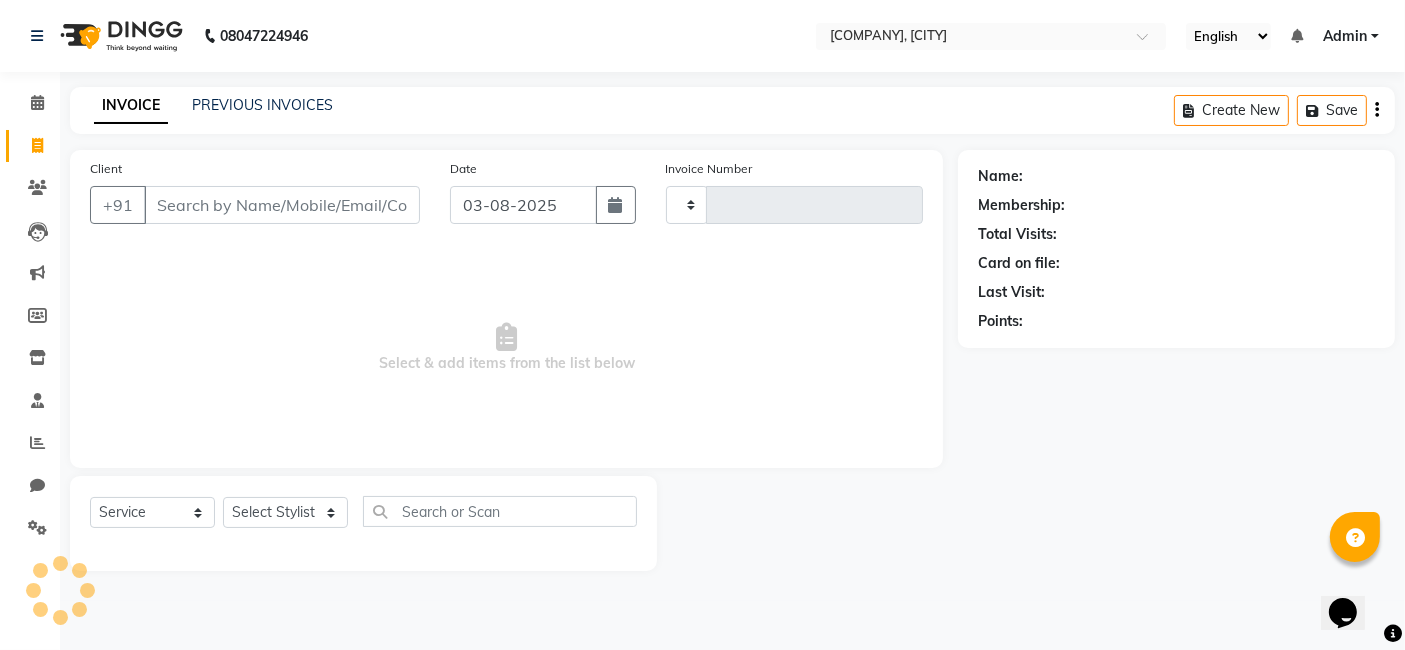 scroll, scrollTop: 0, scrollLeft: 0, axis: both 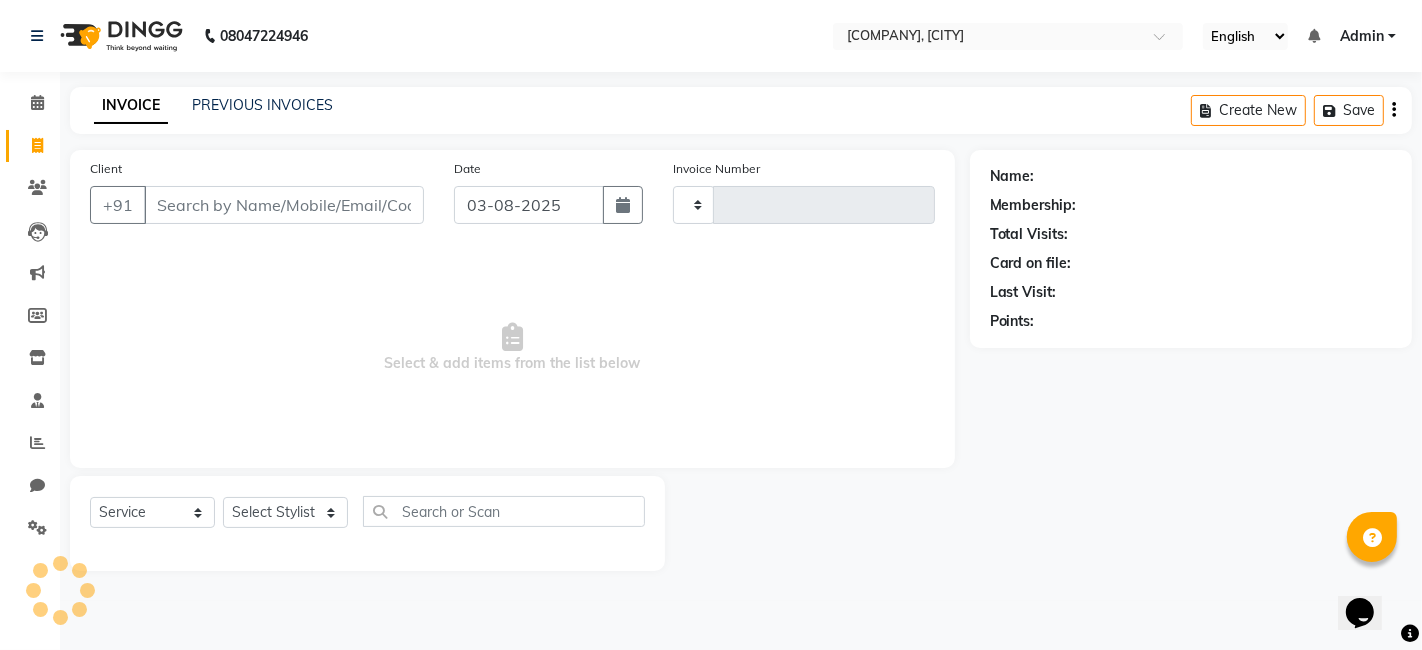 type on "0331" 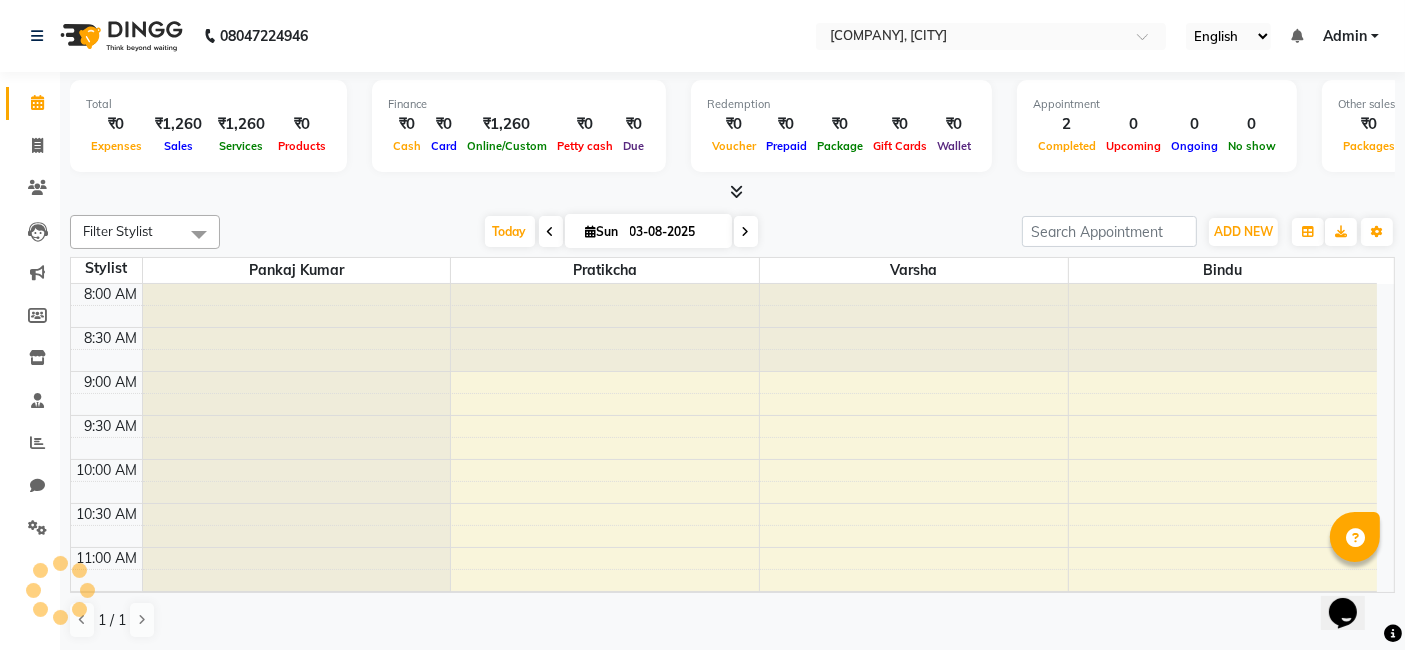 scroll, scrollTop: 0, scrollLeft: 0, axis: both 